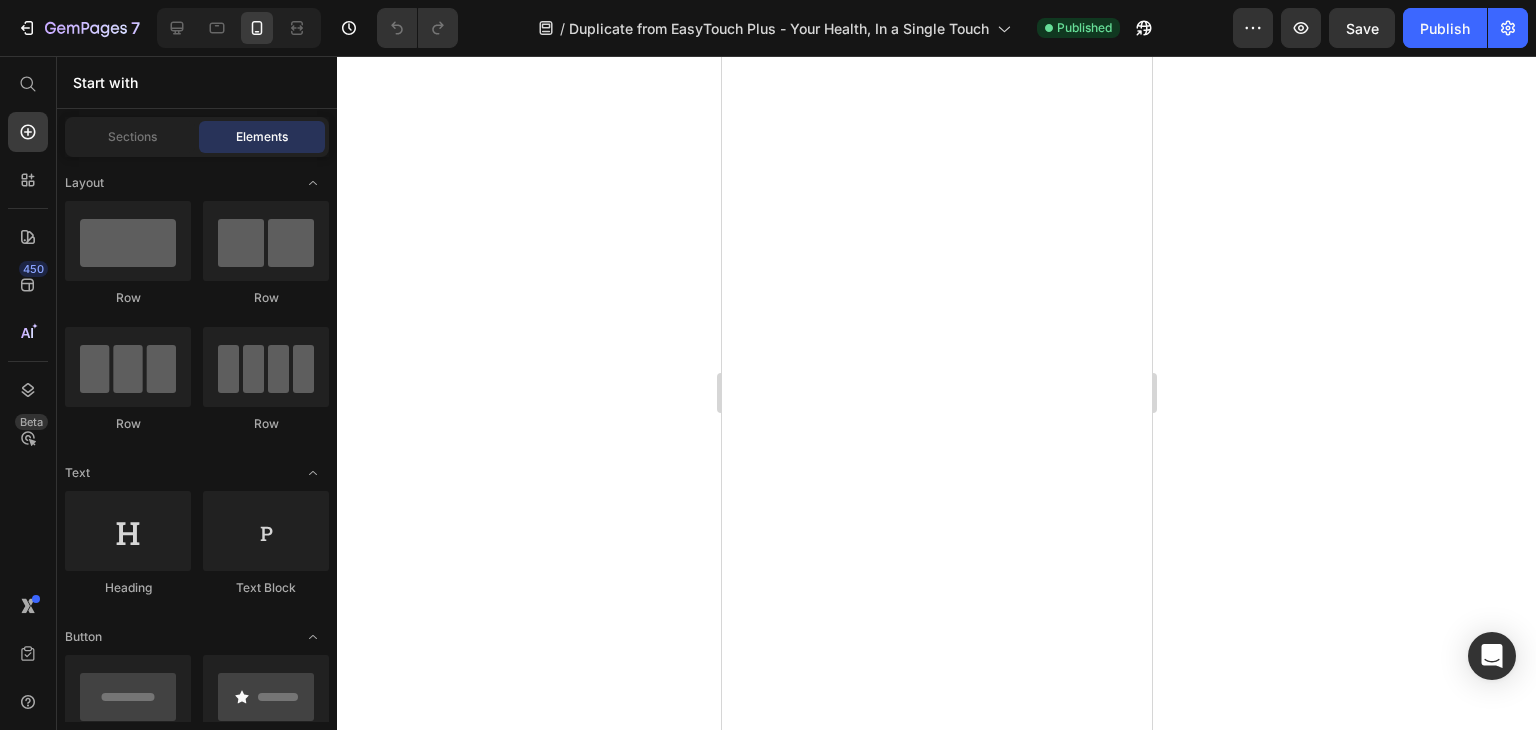 scroll, scrollTop: 0, scrollLeft: 0, axis: both 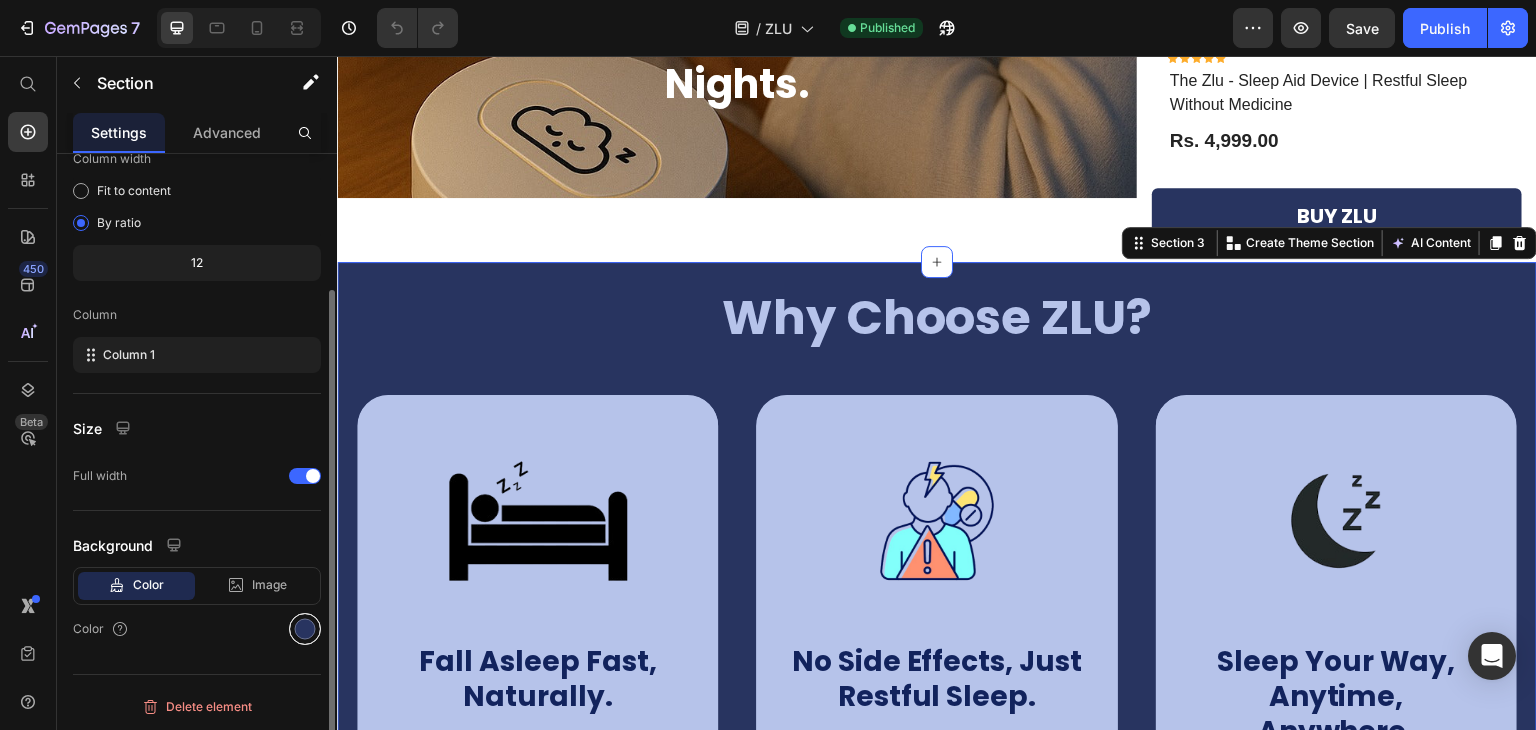click at bounding box center (305, 629) 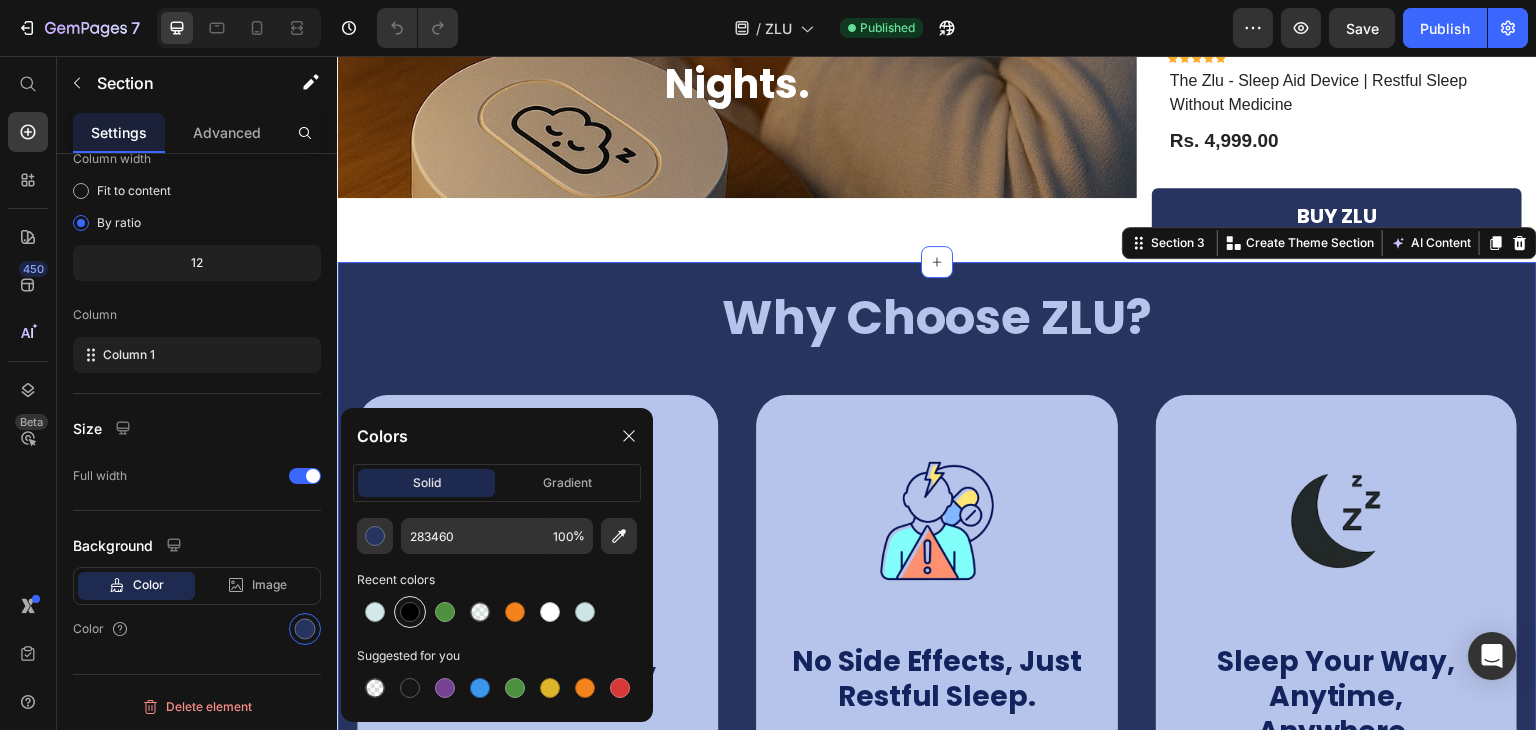 click at bounding box center (410, 612) 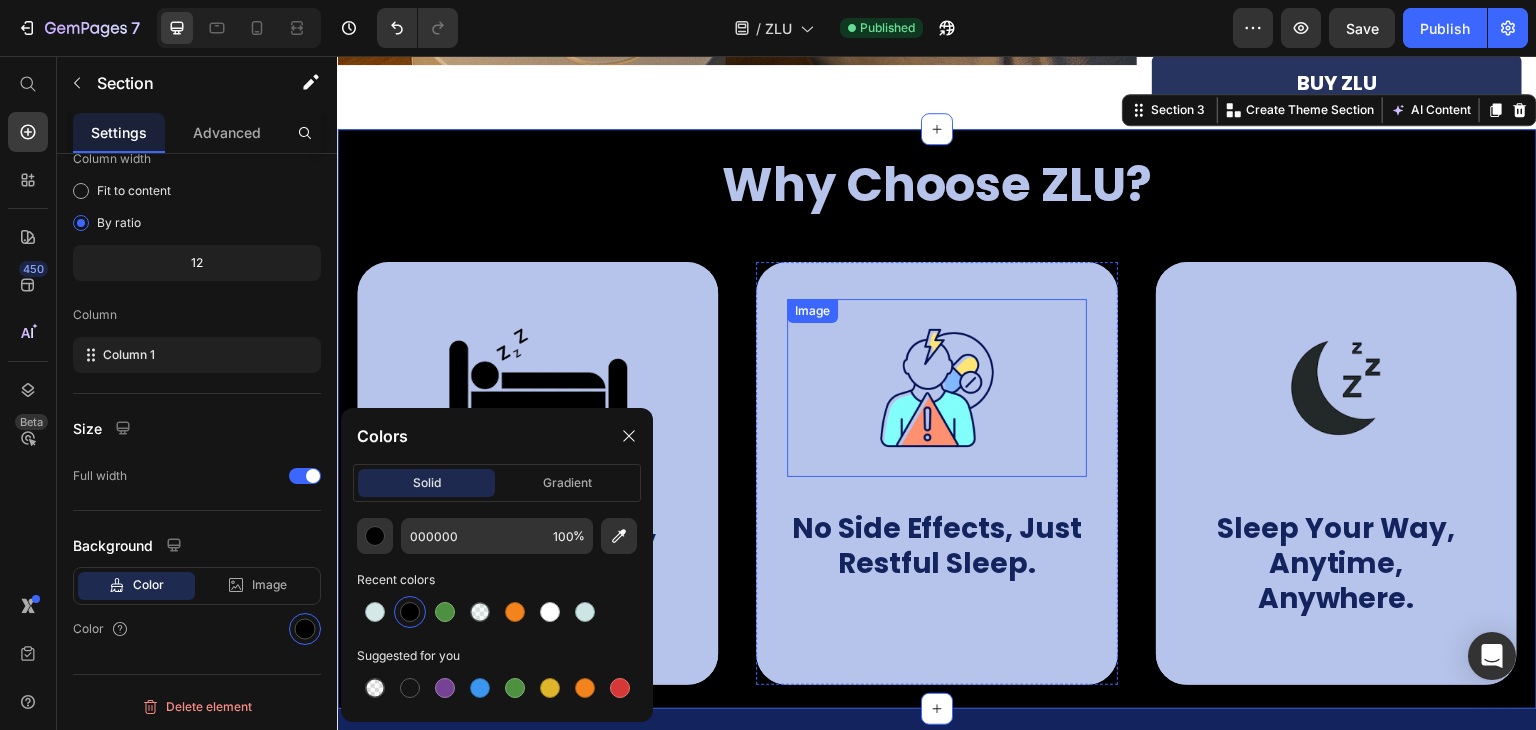 scroll, scrollTop: 900, scrollLeft: 0, axis: vertical 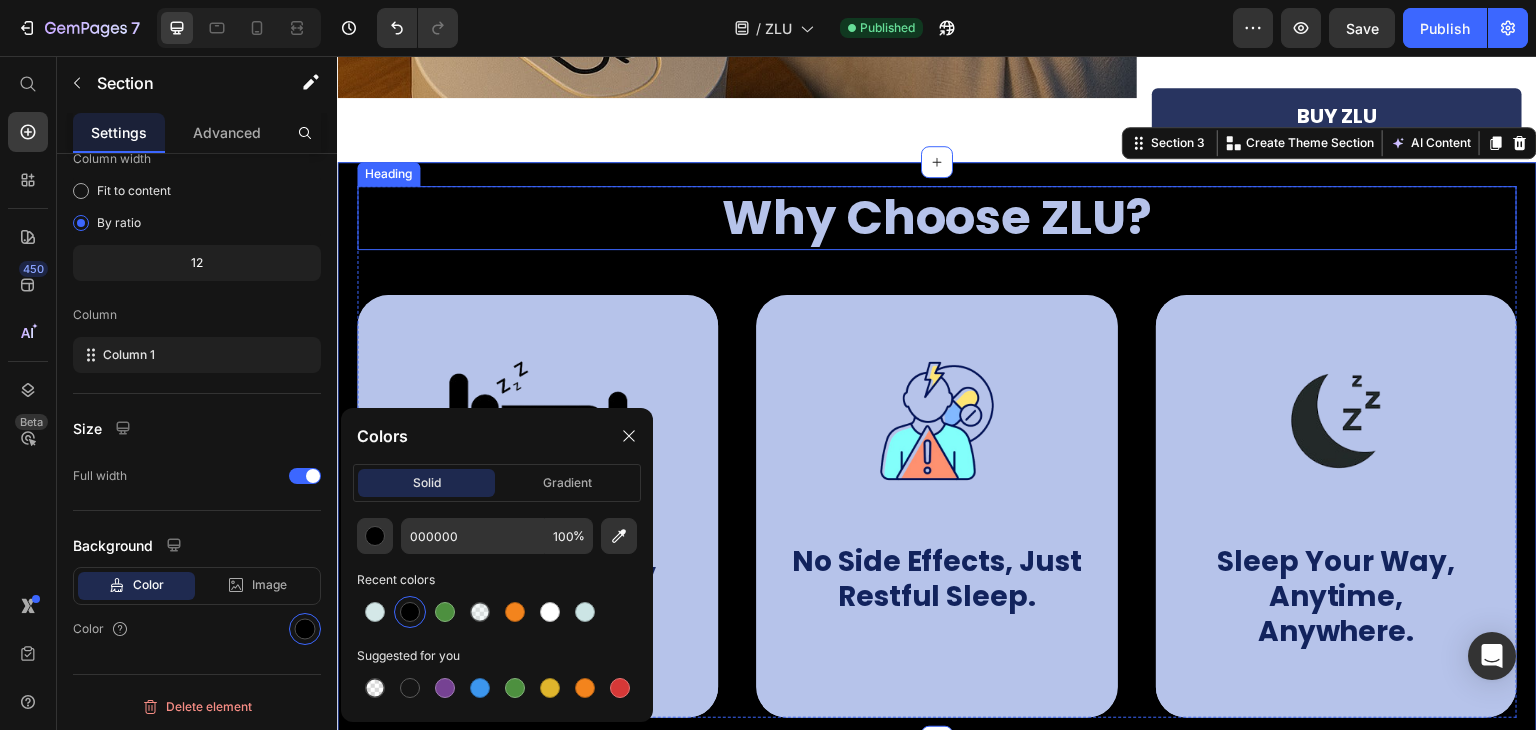 click on "Why Choose ZLU?" at bounding box center (937, 218) 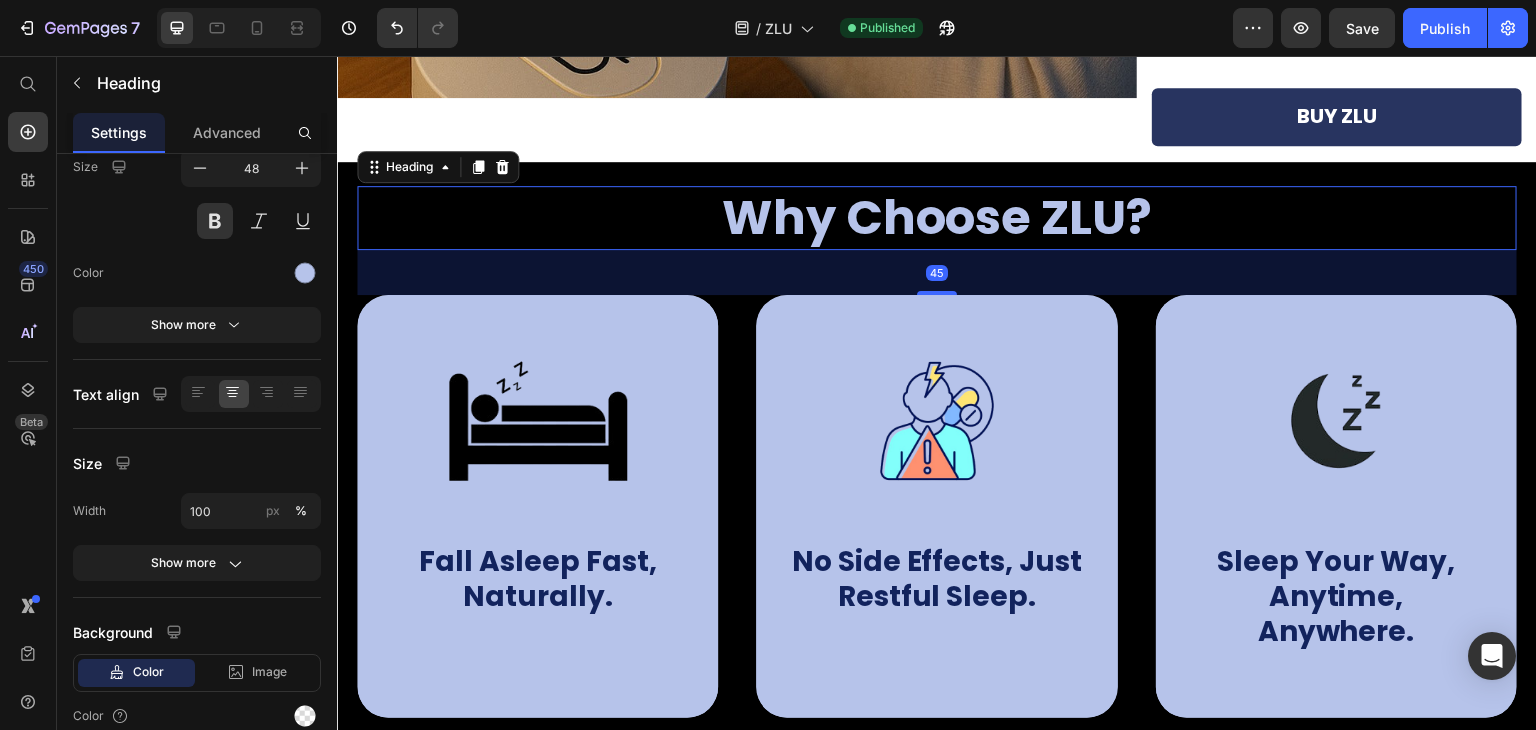 scroll, scrollTop: 0, scrollLeft: 0, axis: both 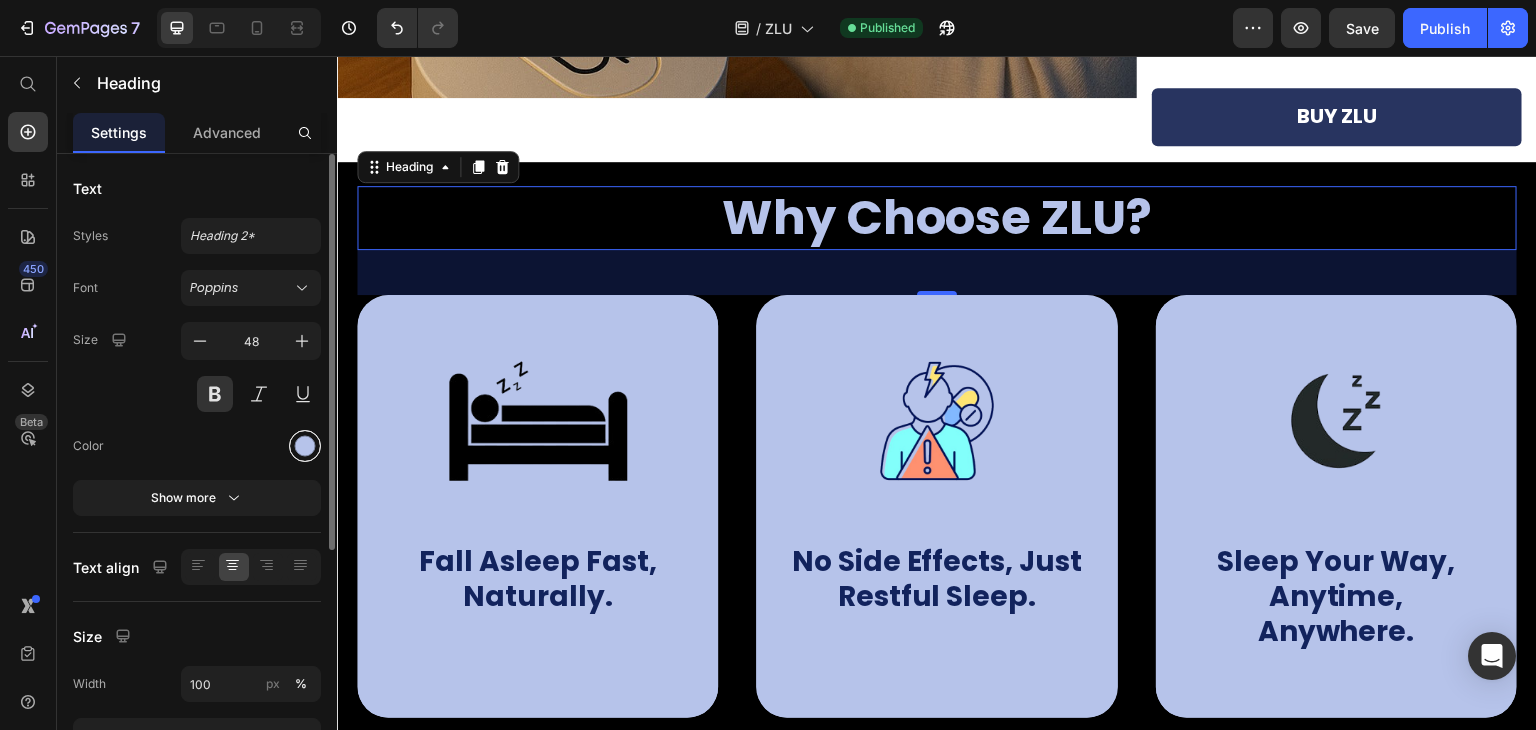 click at bounding box center (305, 446) 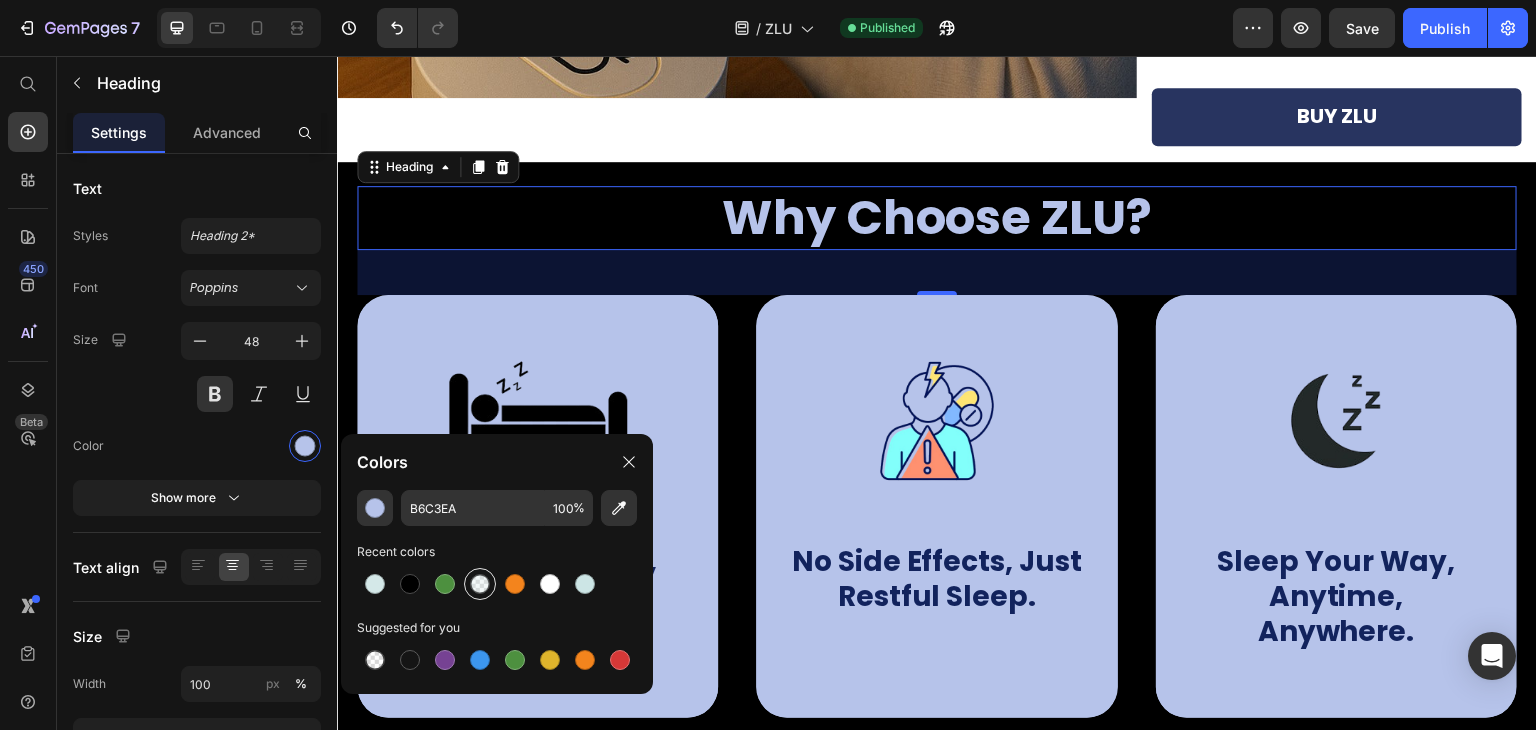 click at bounding box center [480, 584] 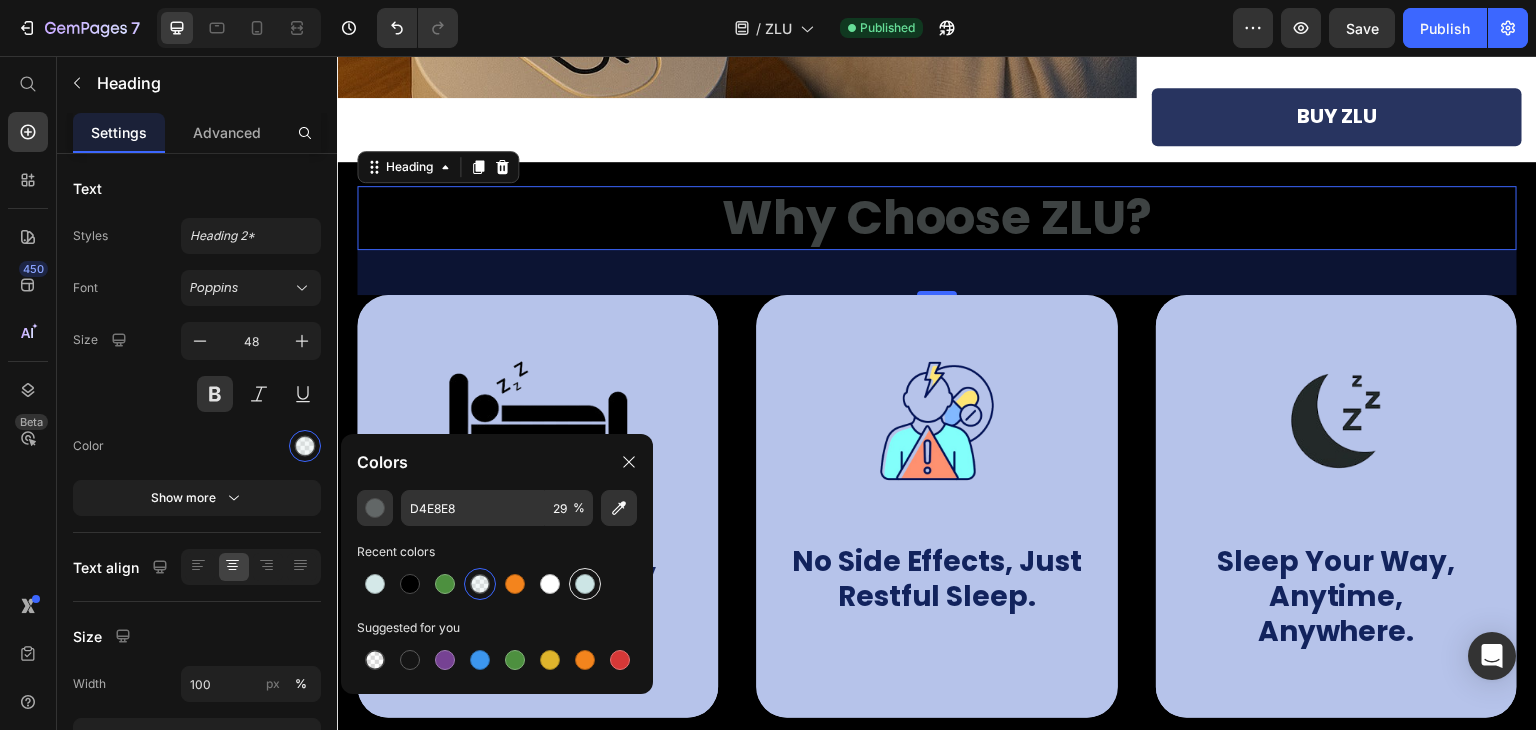click at bounding box center [585, 584] 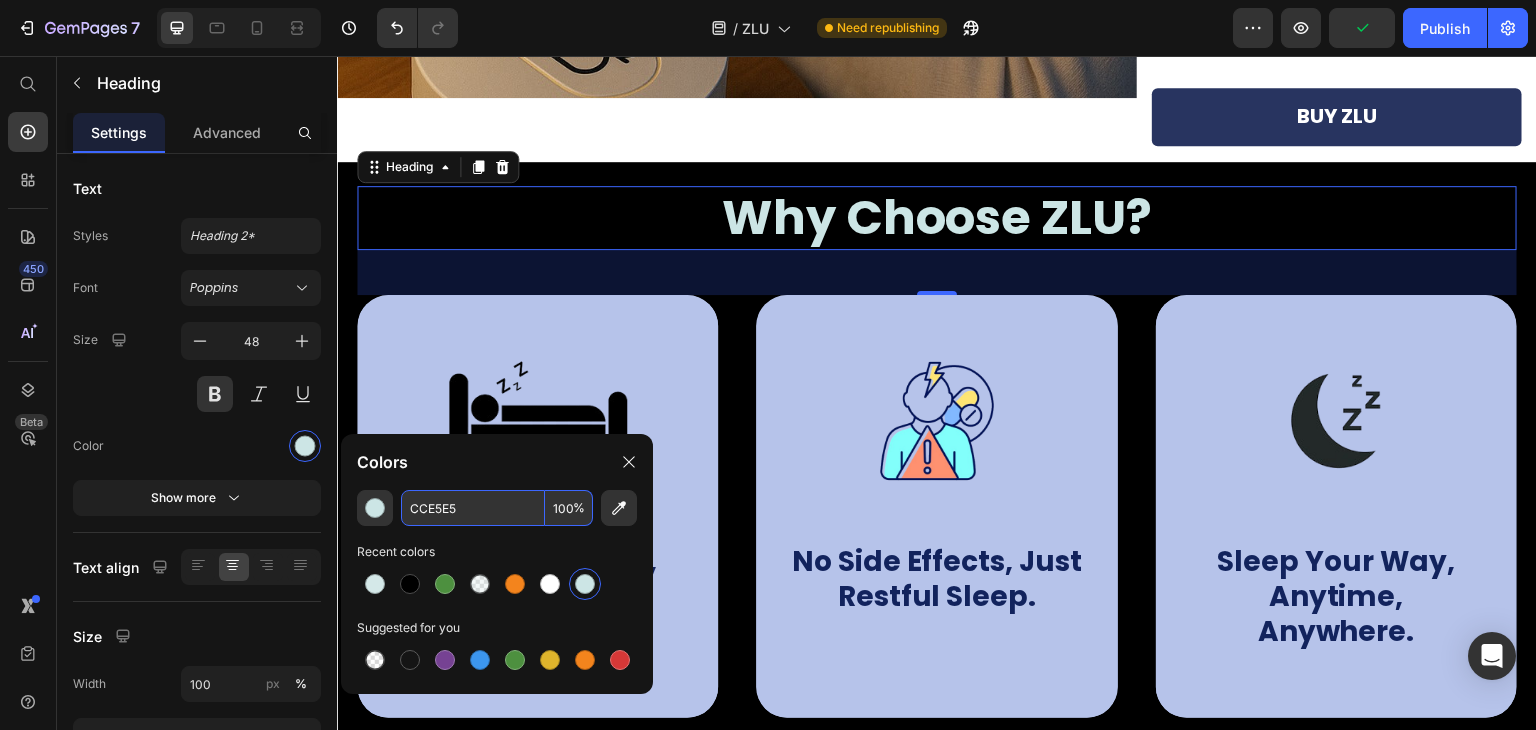 click on "CCE5E5" at bounding box center (473, 508) 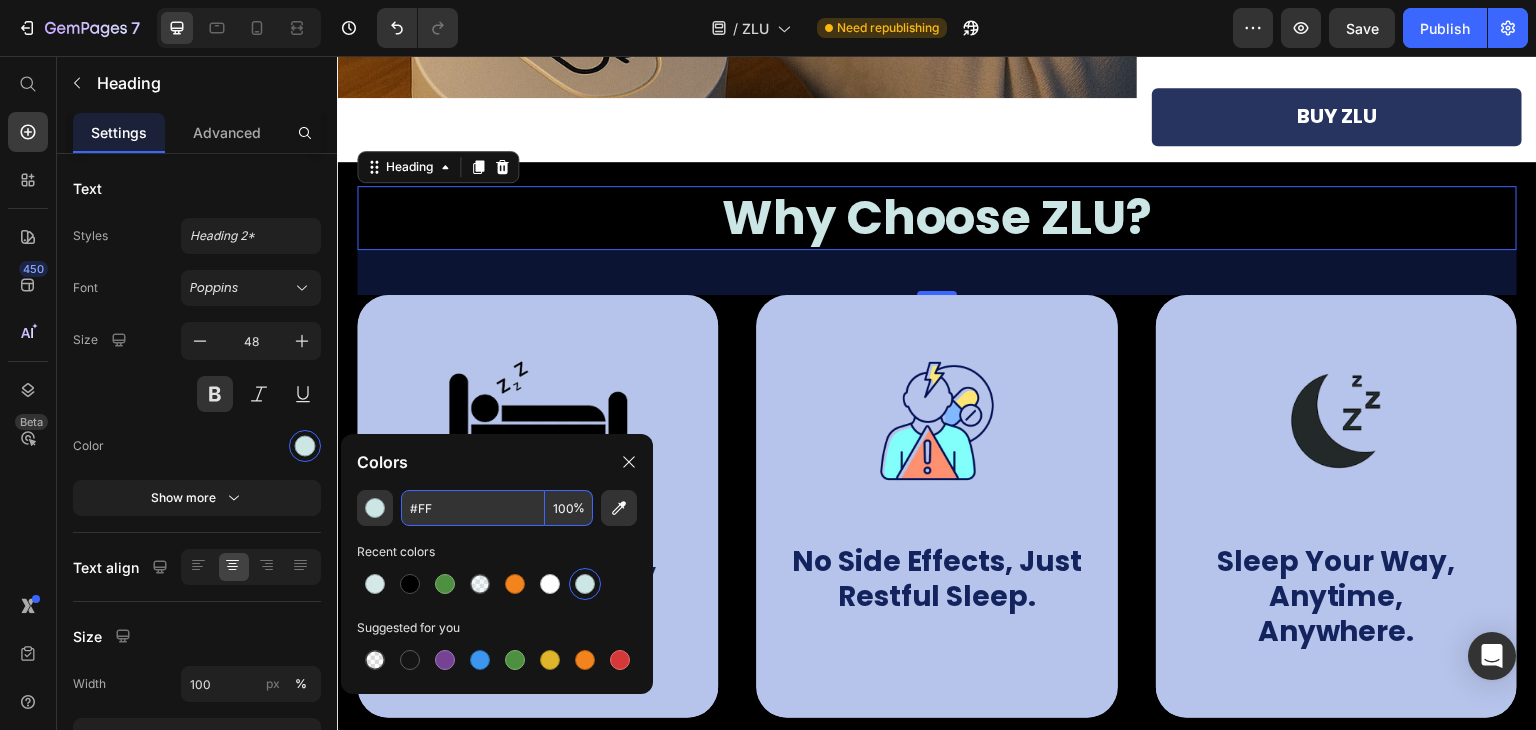 type on "#FFF" 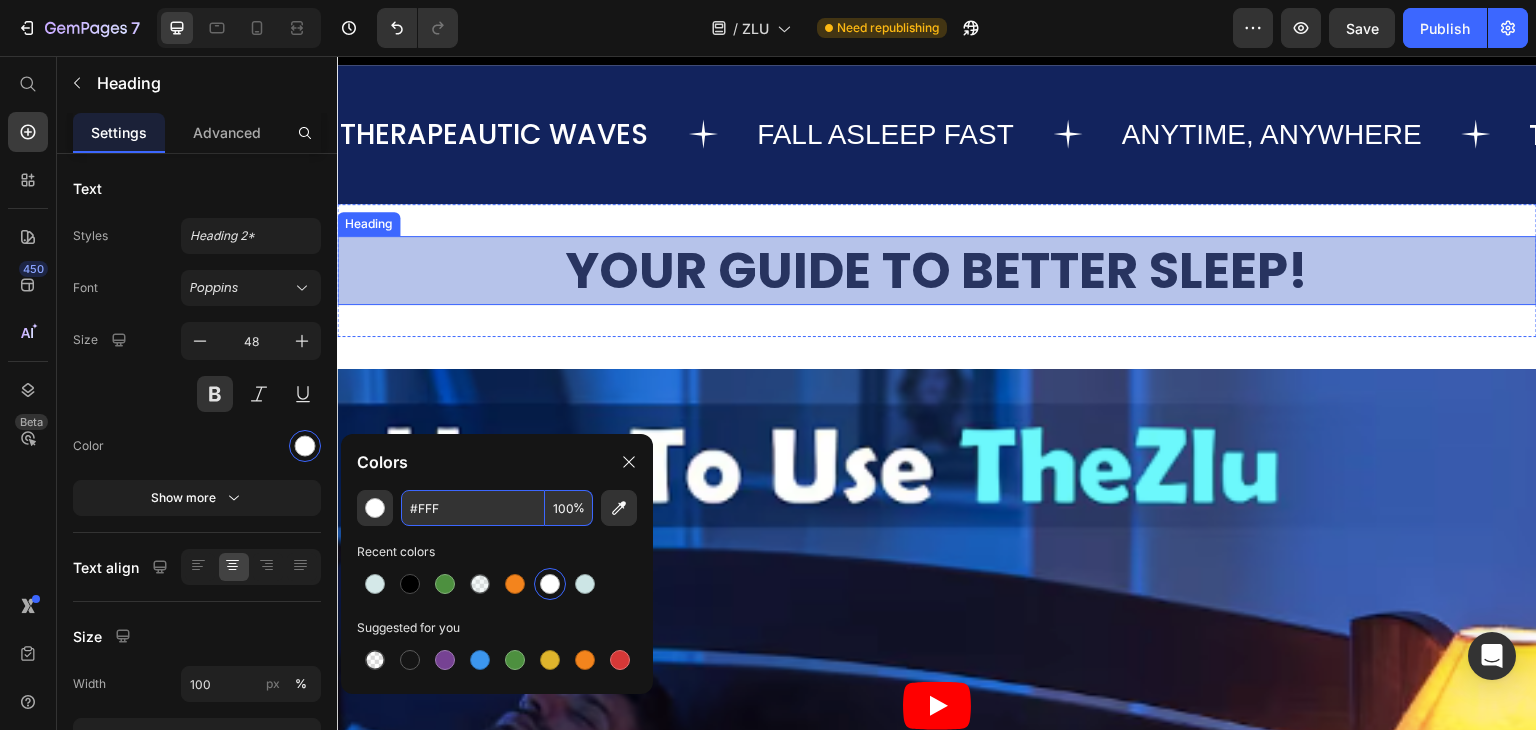scroll, scrollTop: 1600, scrollLeft: 0, axis: vertical 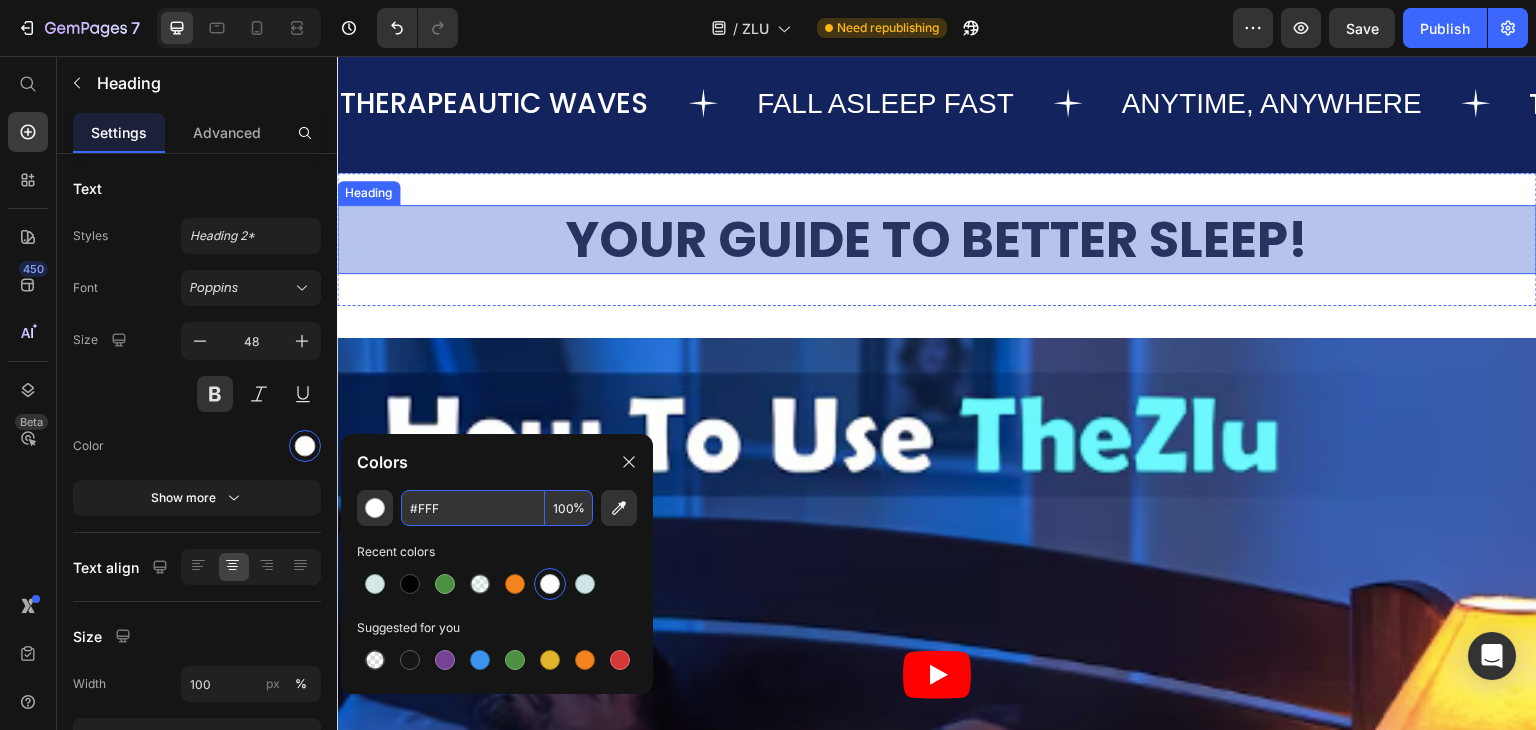 click on "Your Guide to Better Sleep!" at bounding box center [937, 239] 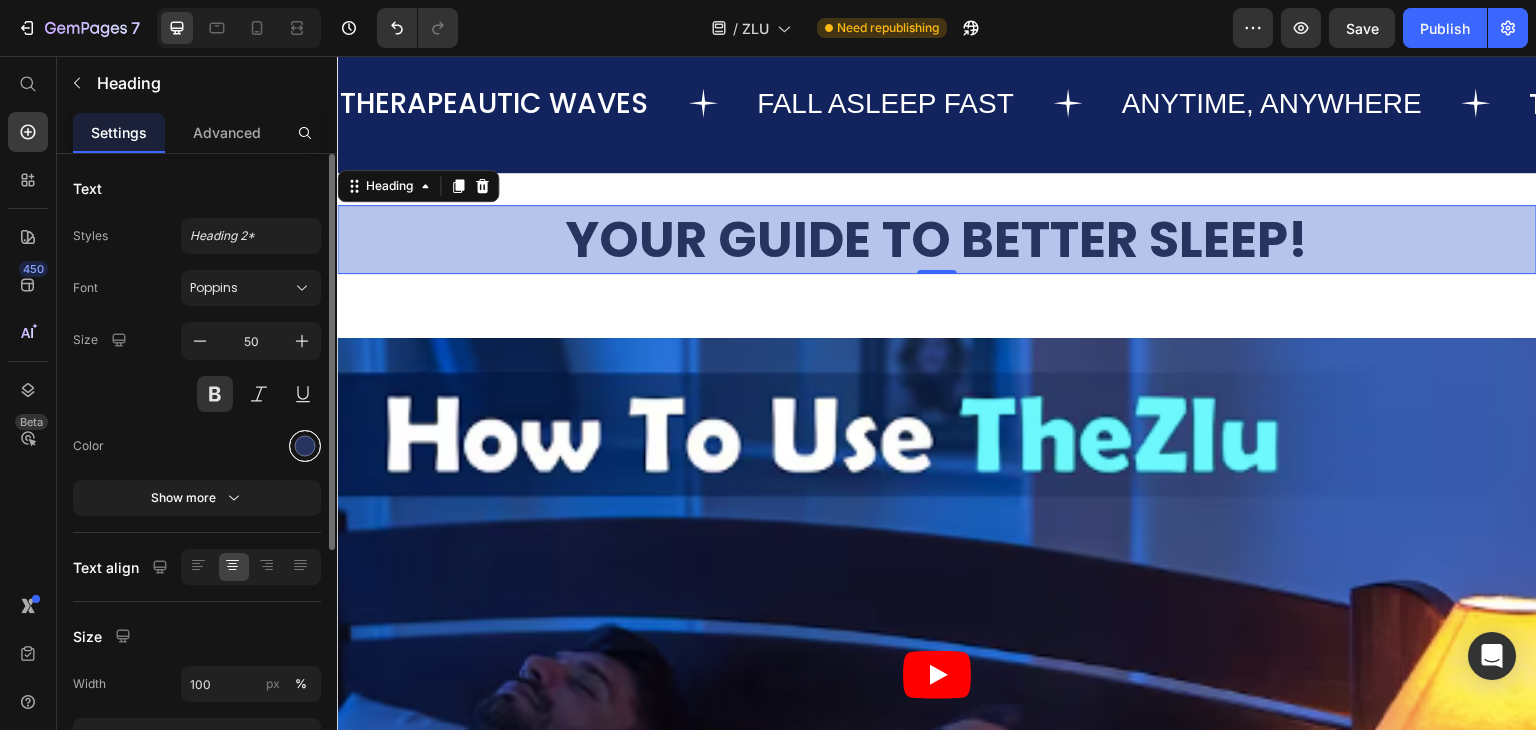 click at bounding box center [305, 446] 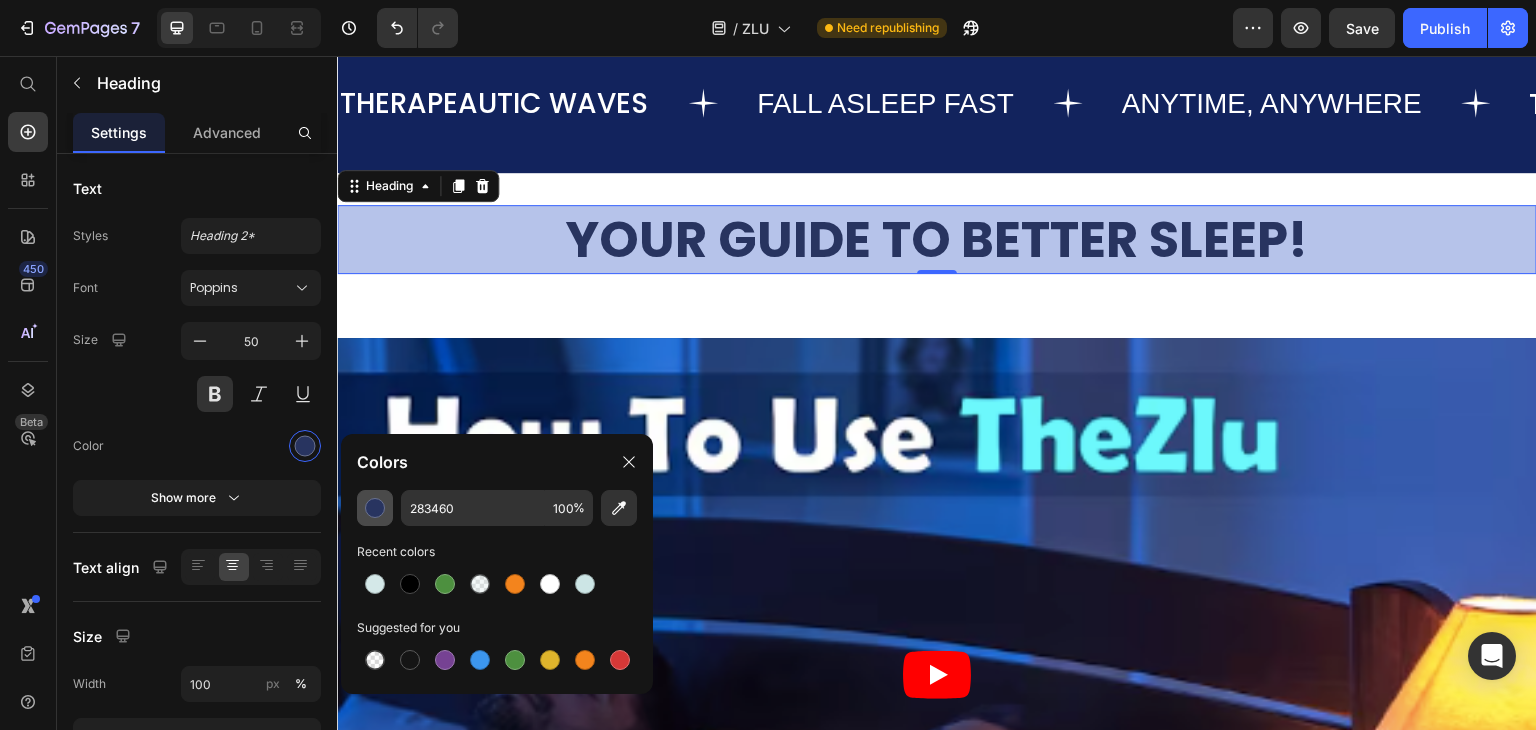 click at bounding box center [375, 508] 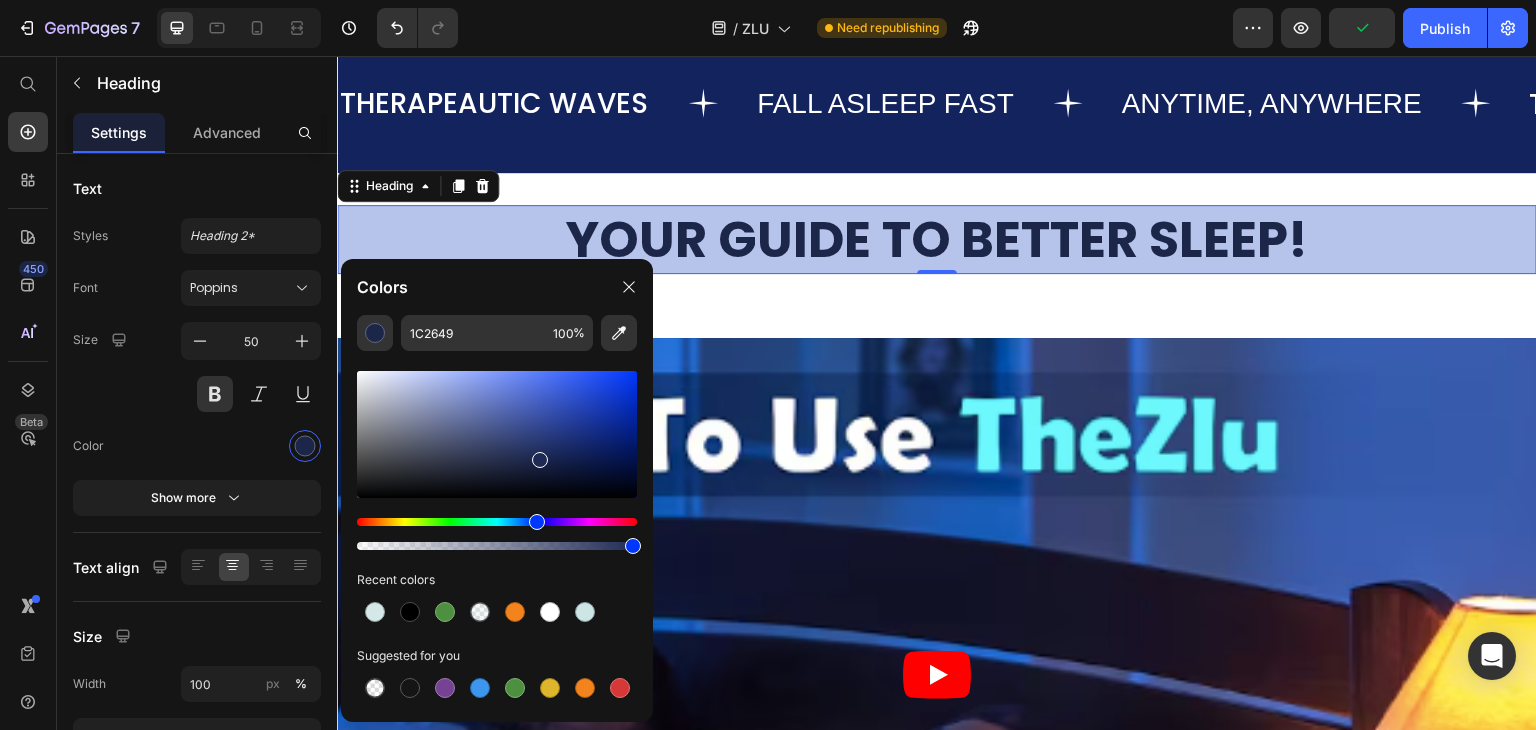 drag, startPoint x: 524, startPoint y: 451, endPoint x: 537, endPoint y: 456, distance: 13.928389 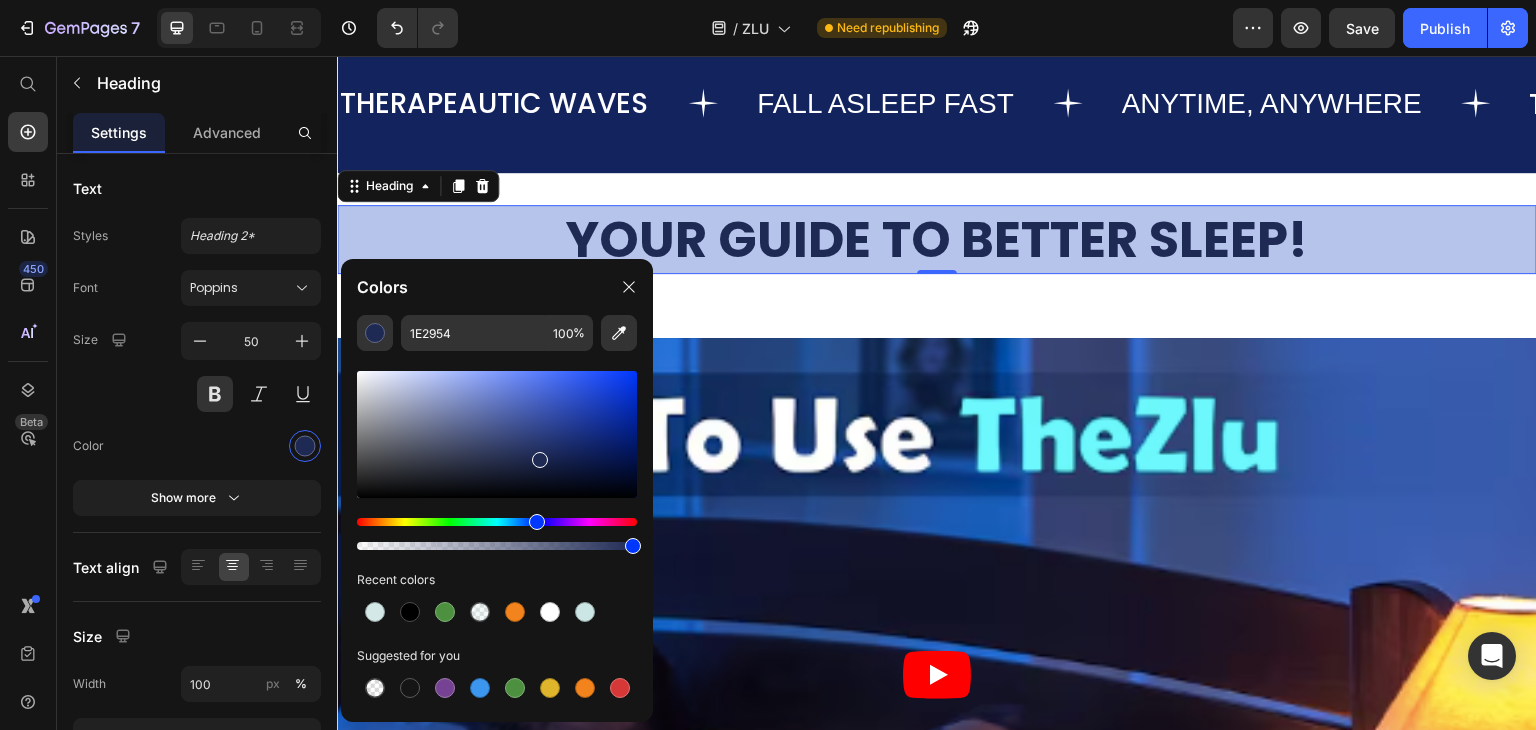 click at bounding box center (540, 460) 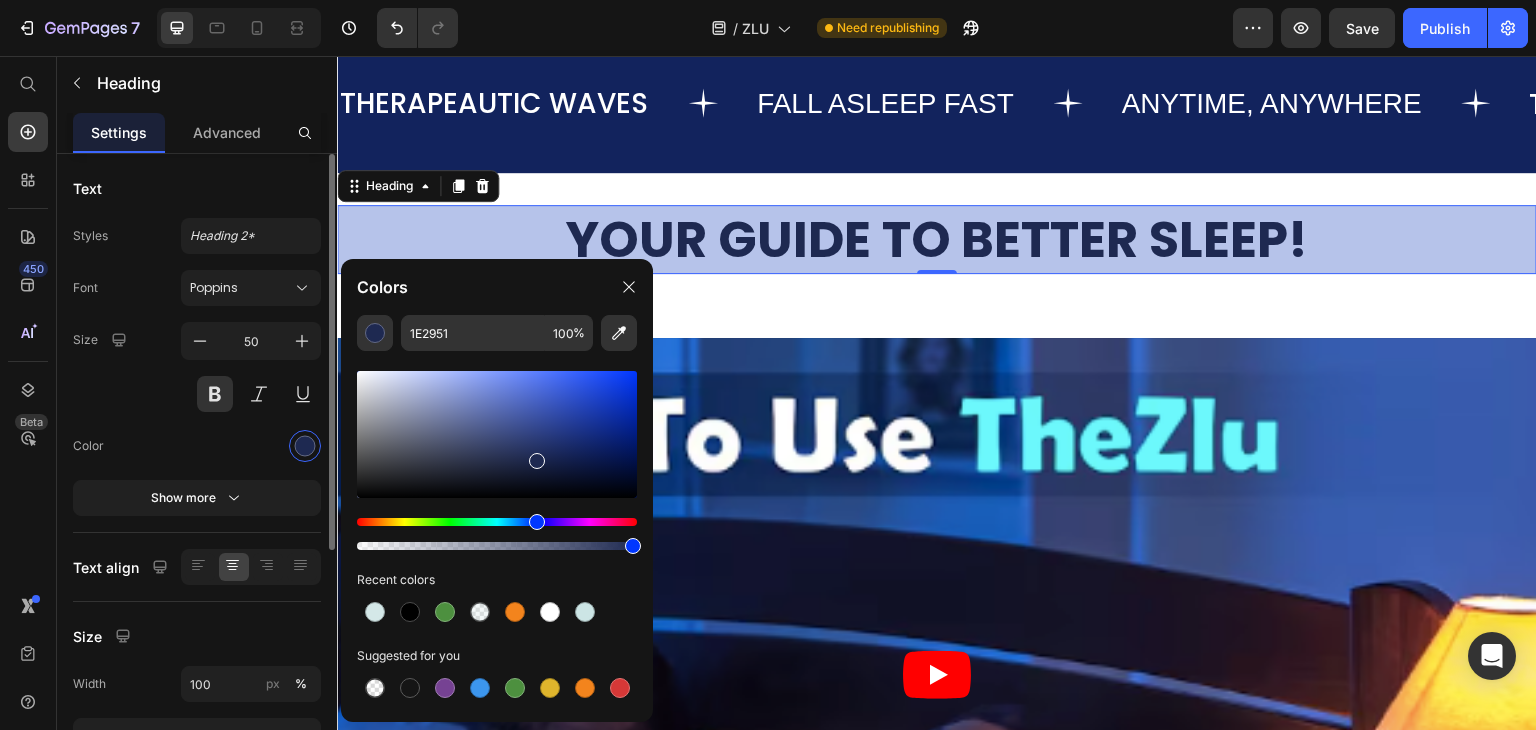 click on "Color" at bounding box center [197, 446] 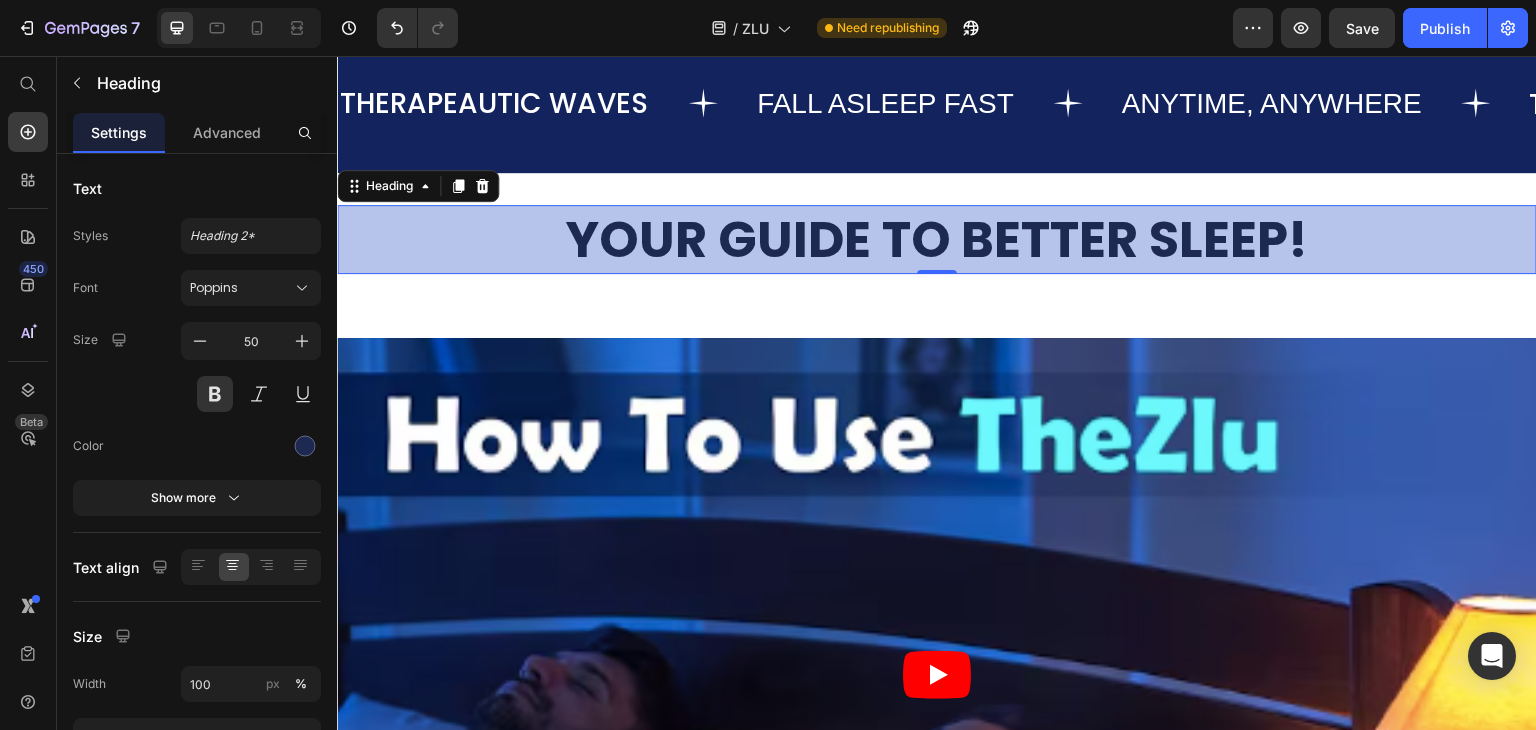 click on "Your Guide to Better Sleep!" at bounding box center (937, 239) 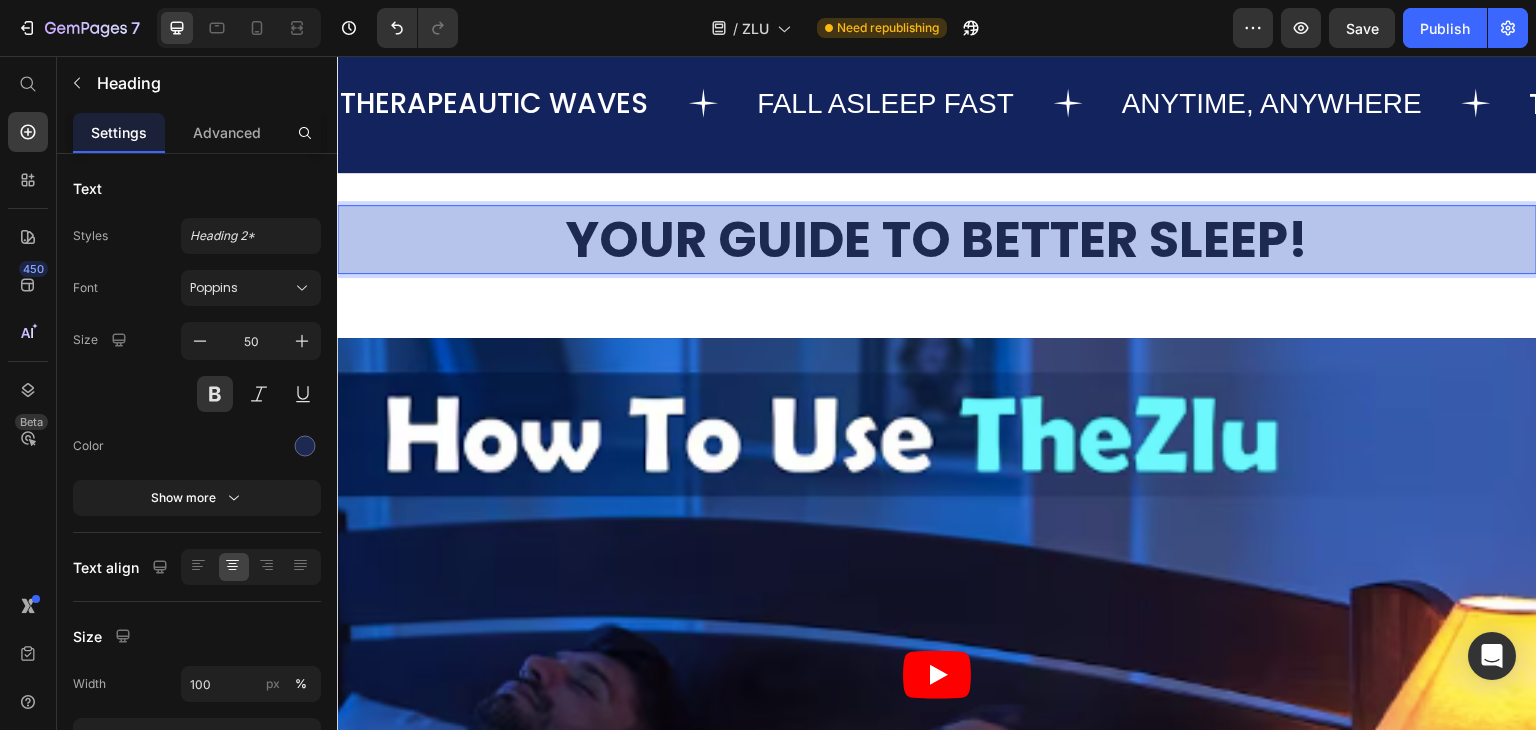 click on "Your Guide to Better Sleep!" at bounding box center [937, 239] 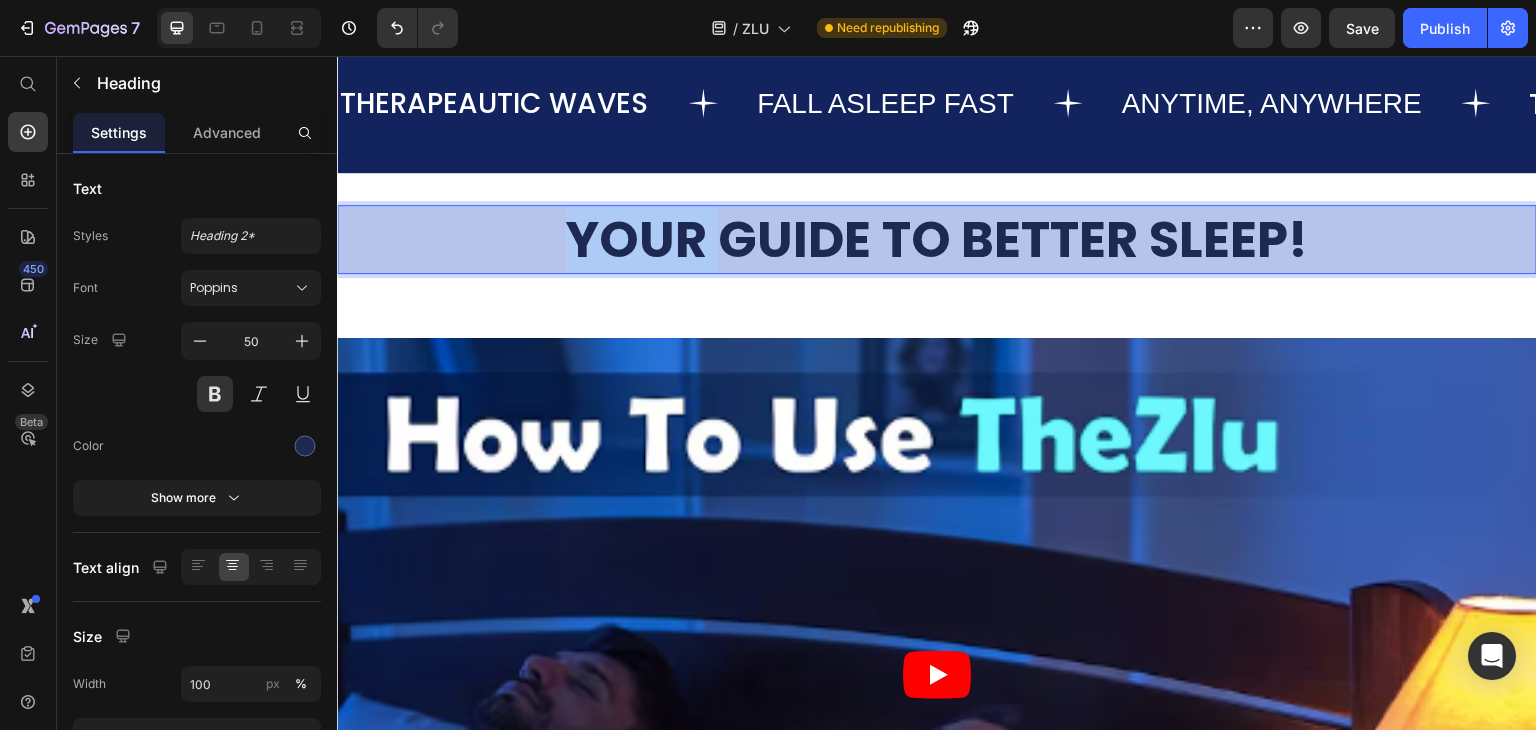 click on "Your Guide to Better Sleep!" at bounding box center (937, 239) 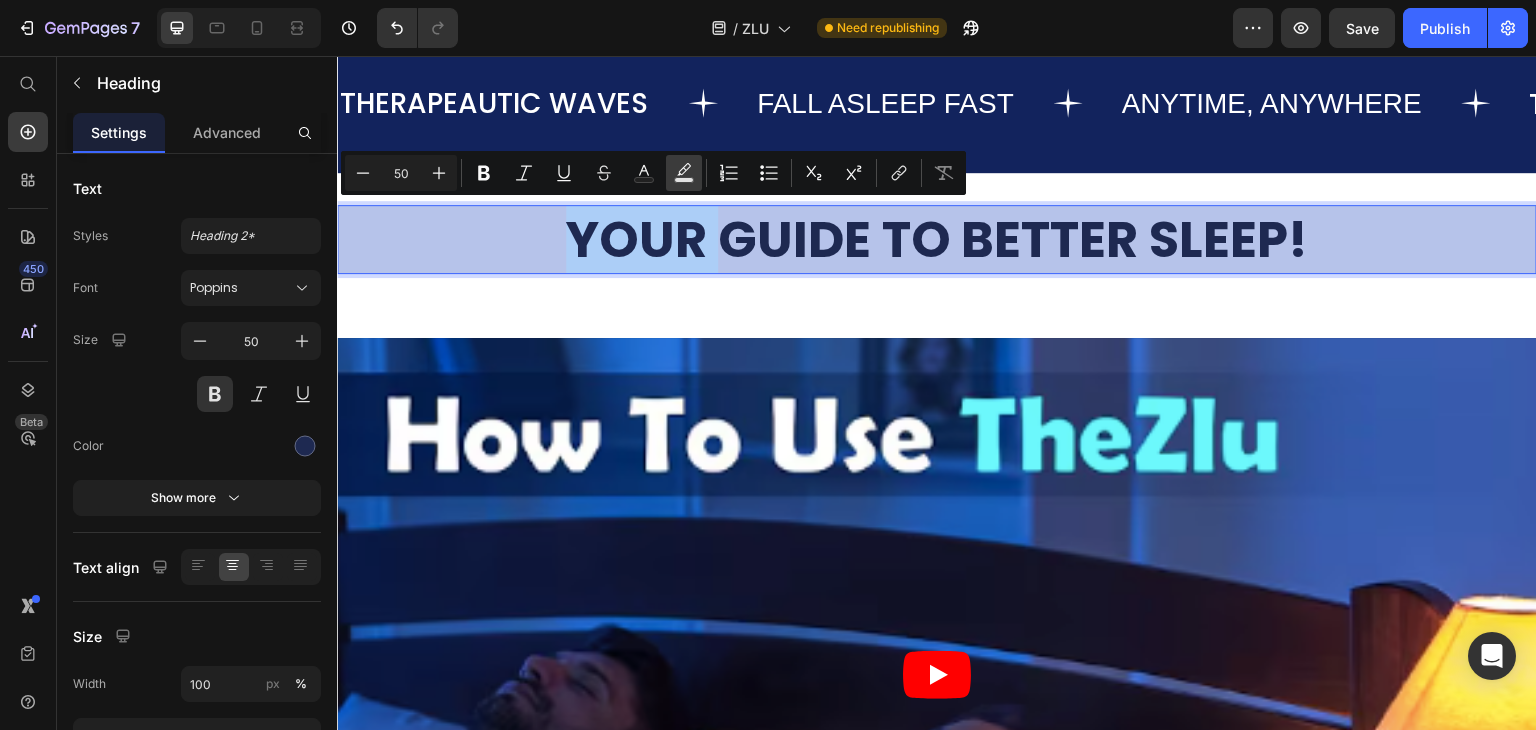click 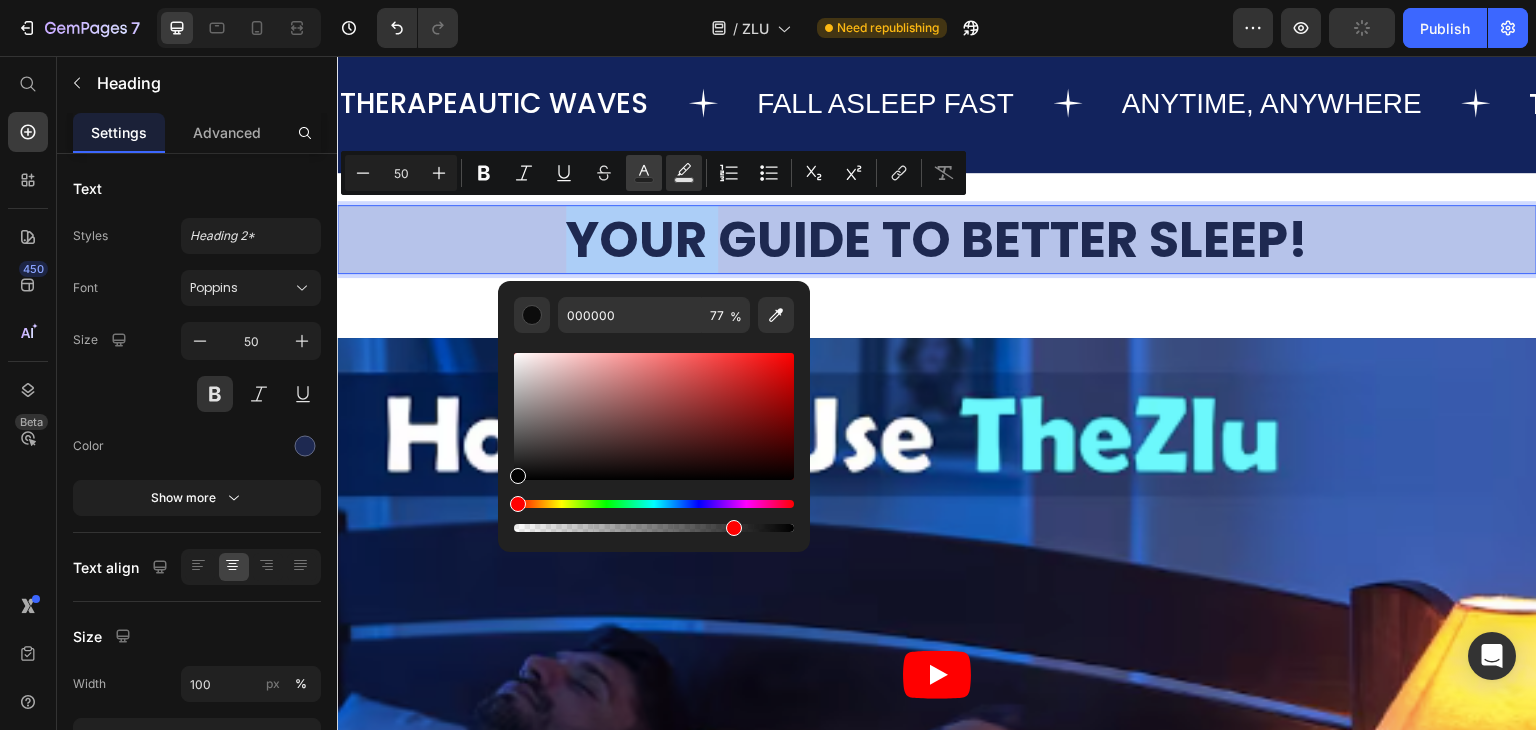 click 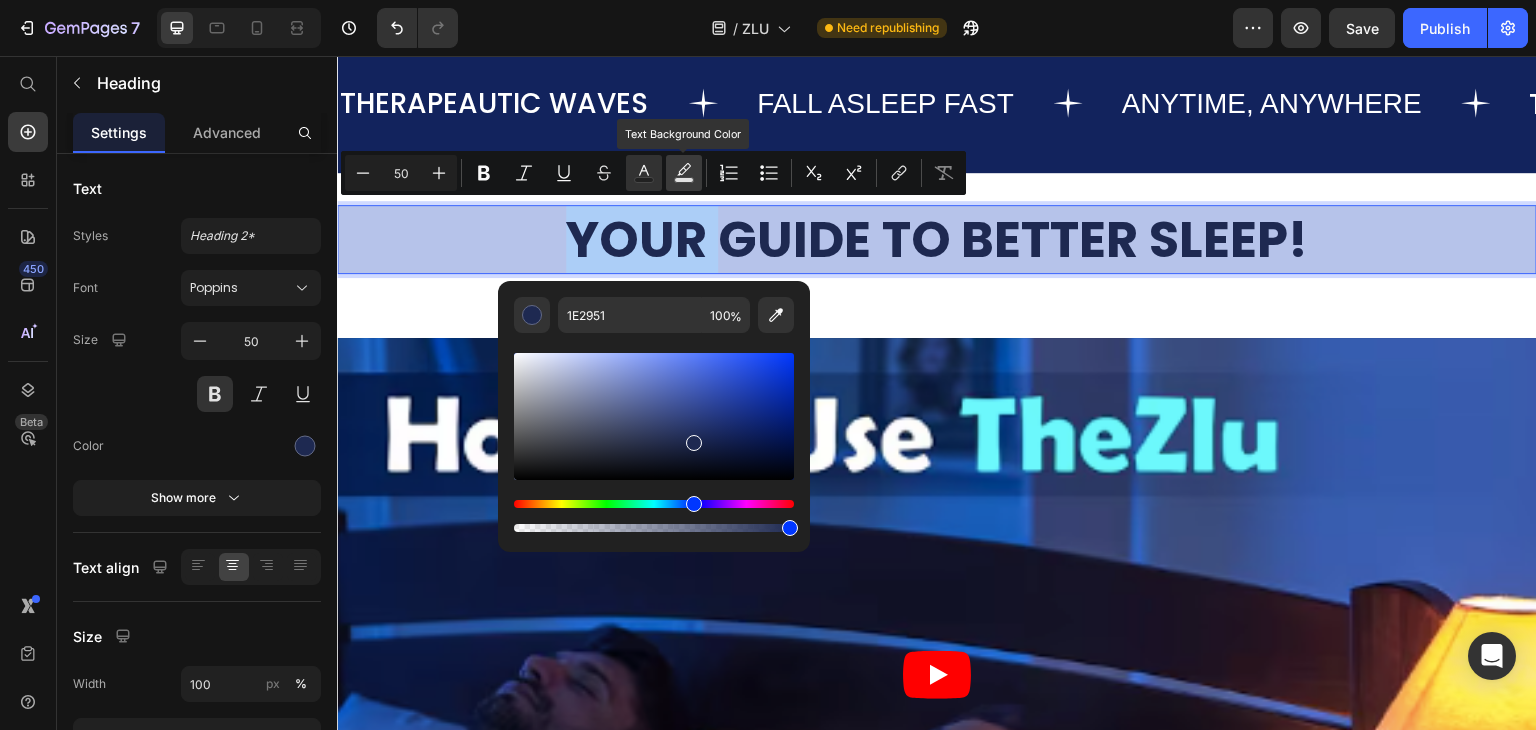 click on "Text Background Color" at bounding box center (684, 173) 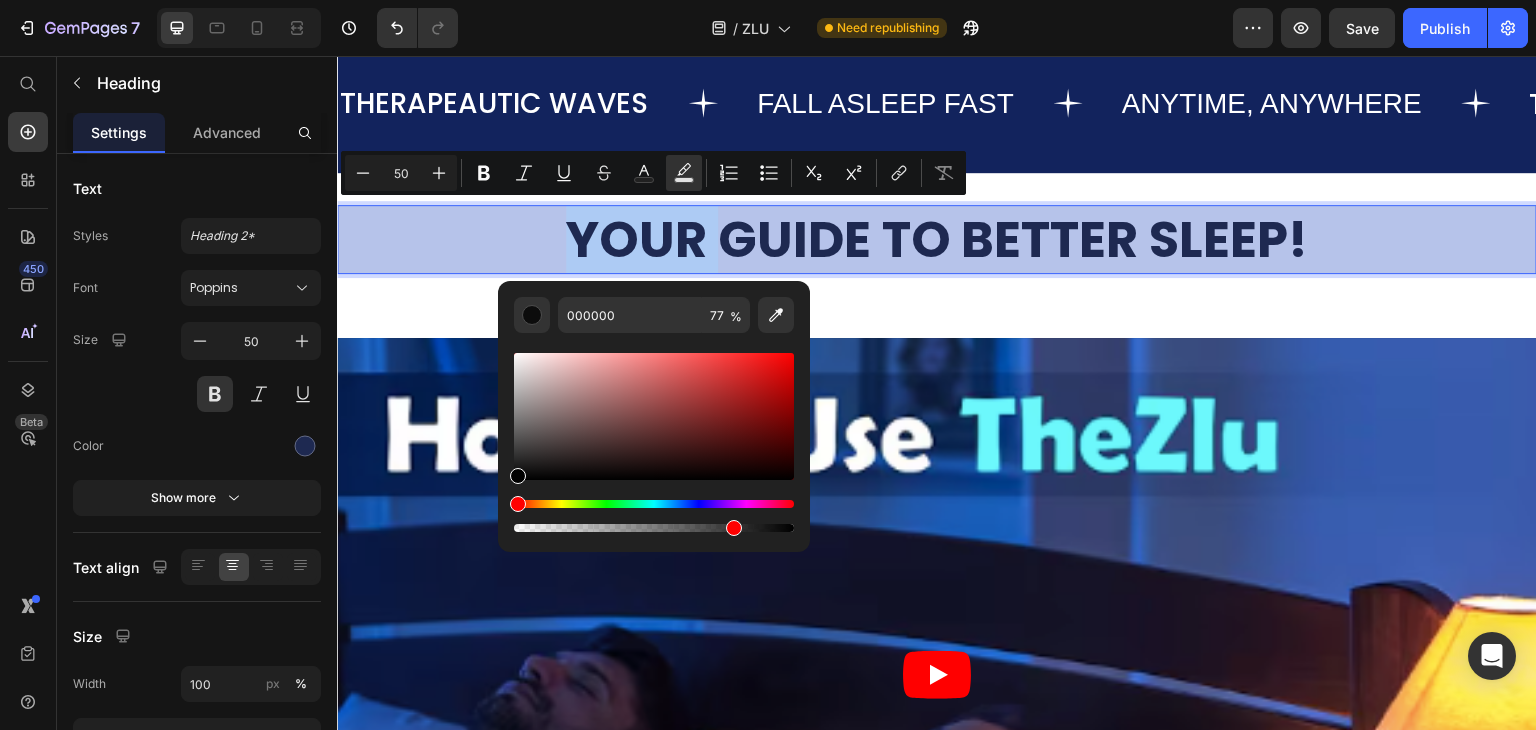 click on "Your Guide to Better Sleep!" at bounding box center (937, 239) 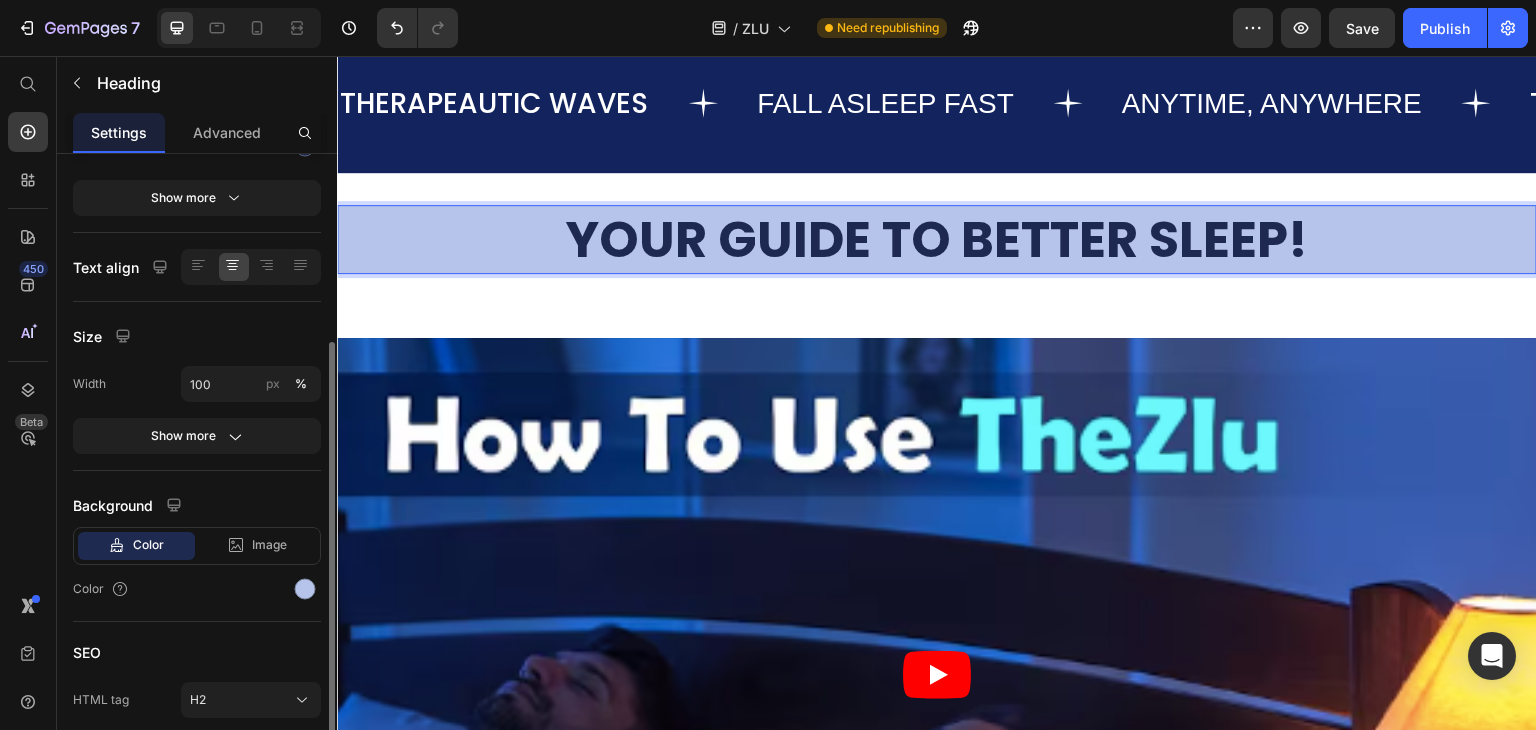 scroll, scrollTop: 376, scrollLeft: 0, axis: vertical 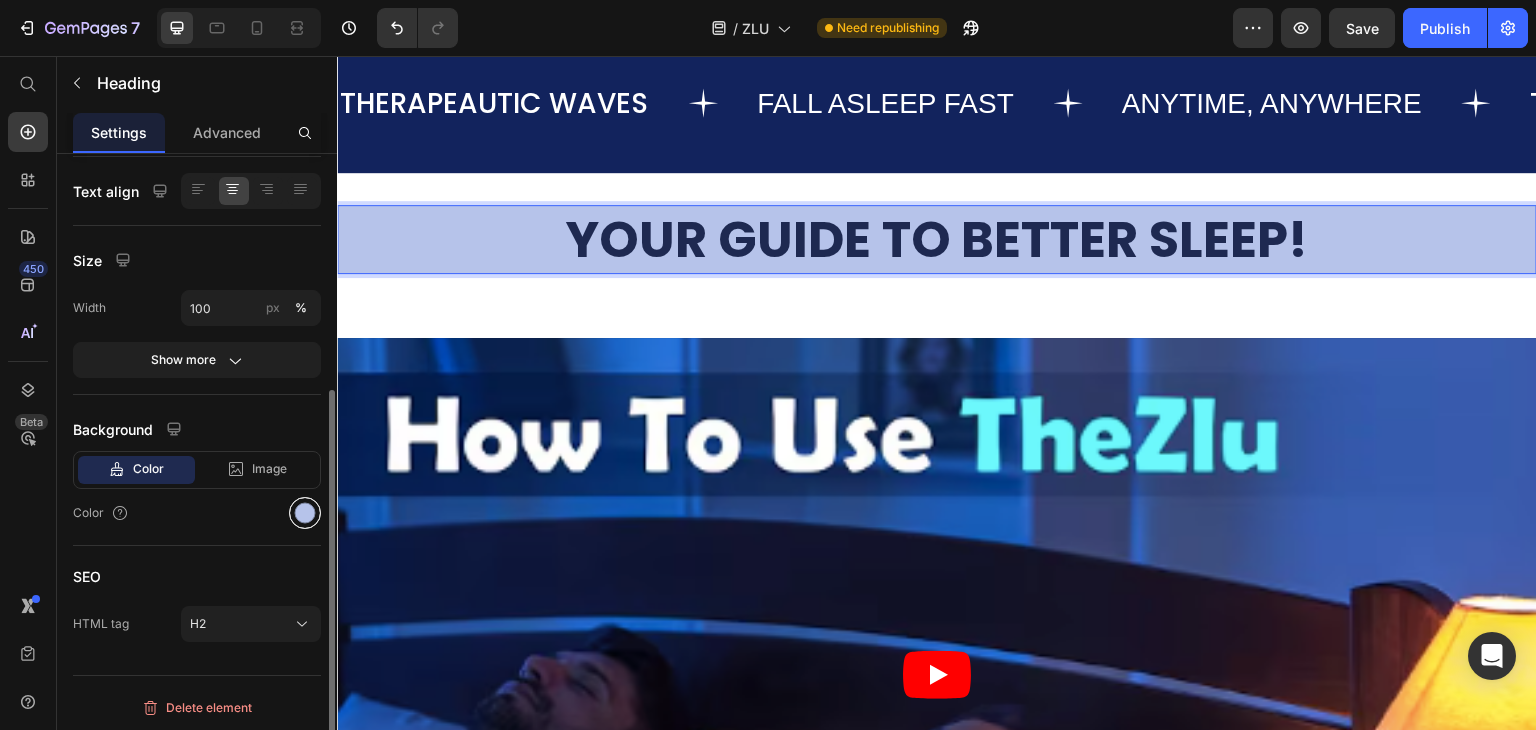 click at bounding box center [305, 513] 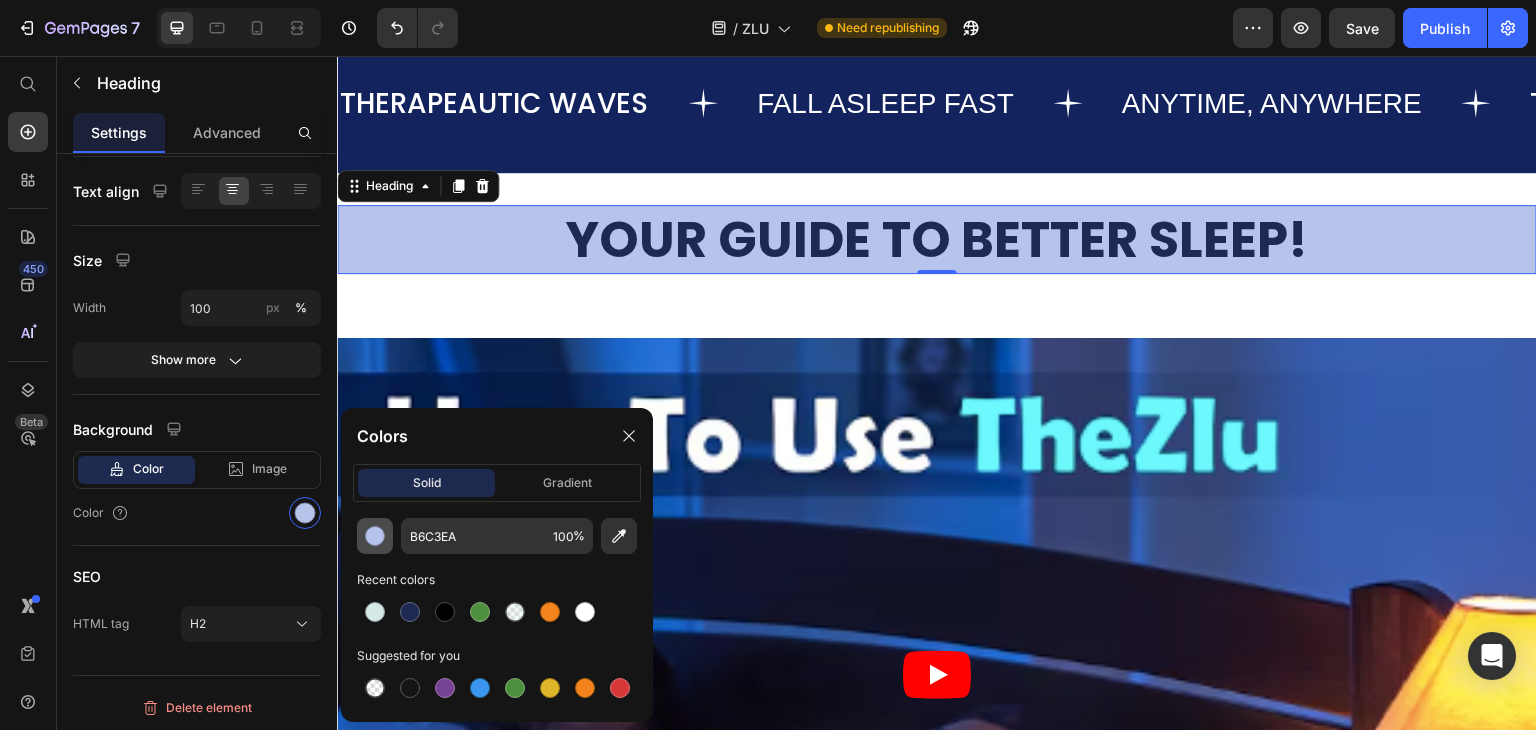click at bounding box center [375, 536] 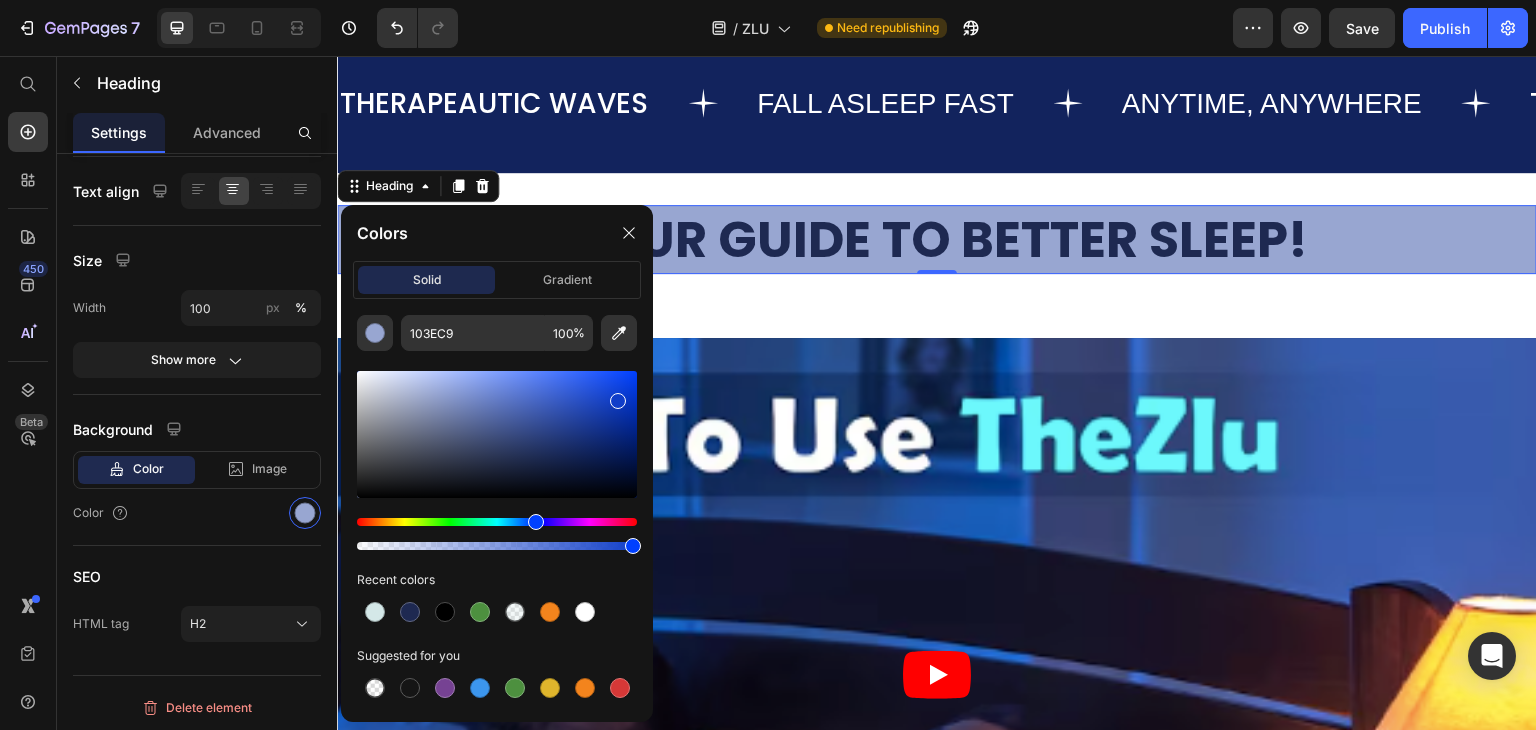 drag, startPoint x: 433, startPoint y: 393, endPoint x: 616, endPoint y: 397, distance: 183.04372 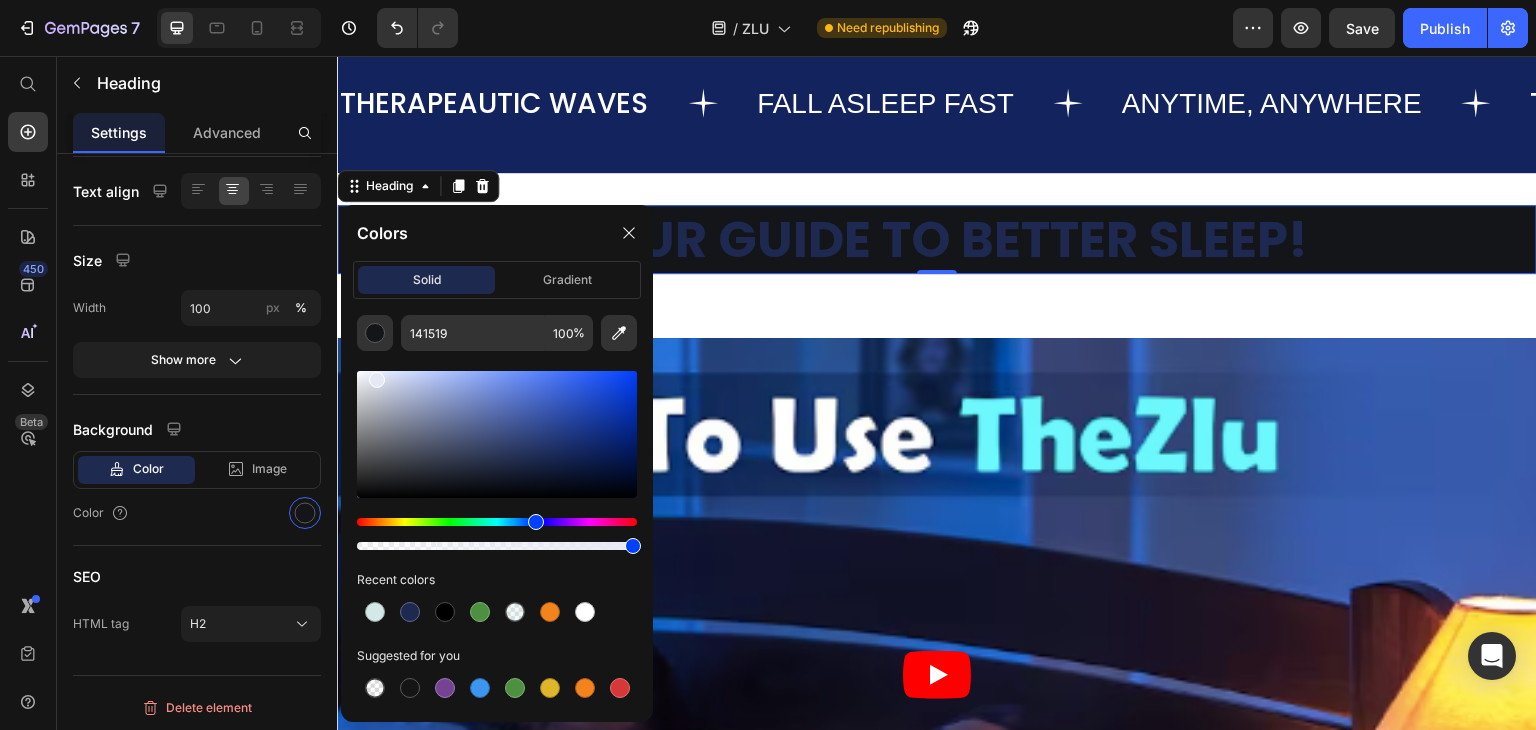 type on "E6E9F4" 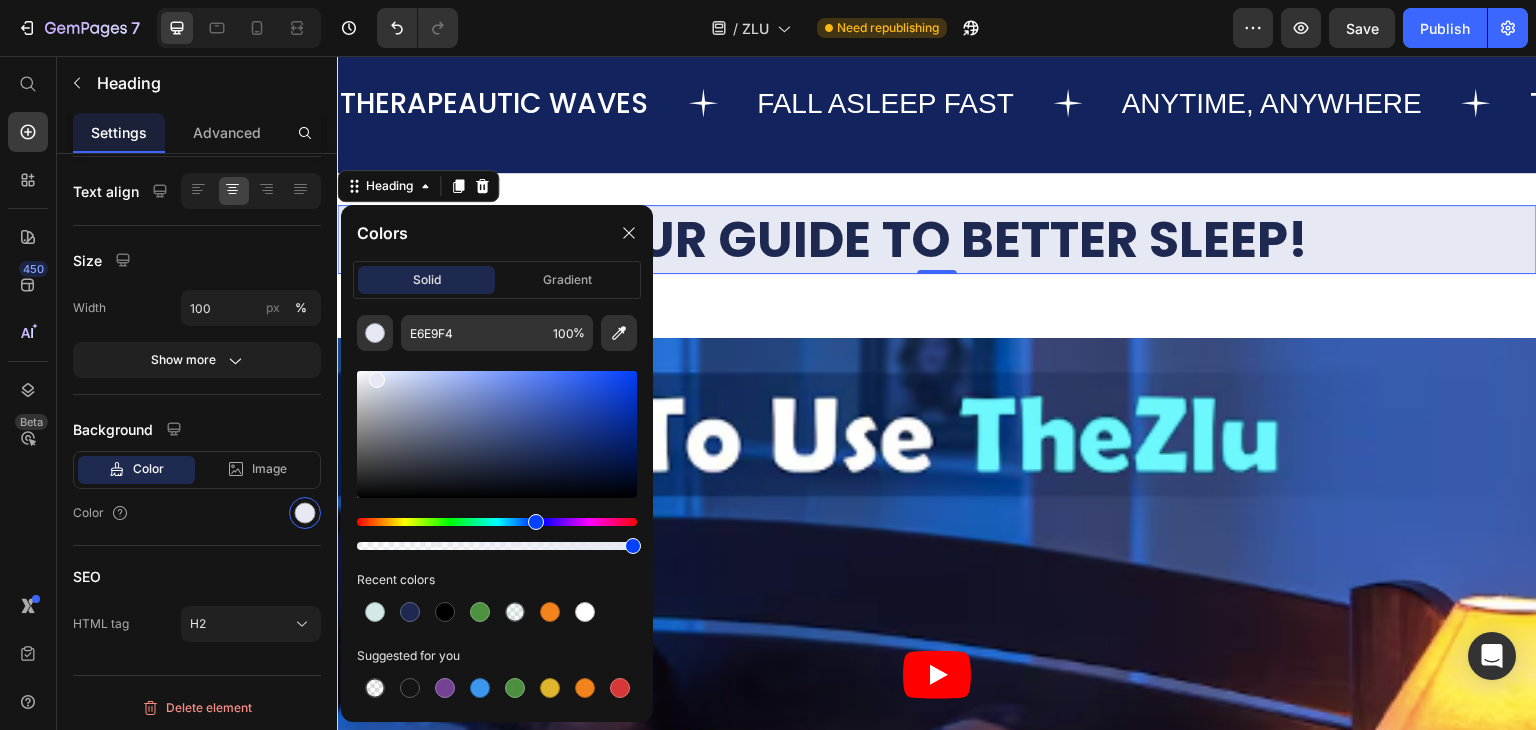 drag, startPoint x: 616, startPoint y: 397, endPoint x: 376, endPoint y: 376, distance: 240.91699 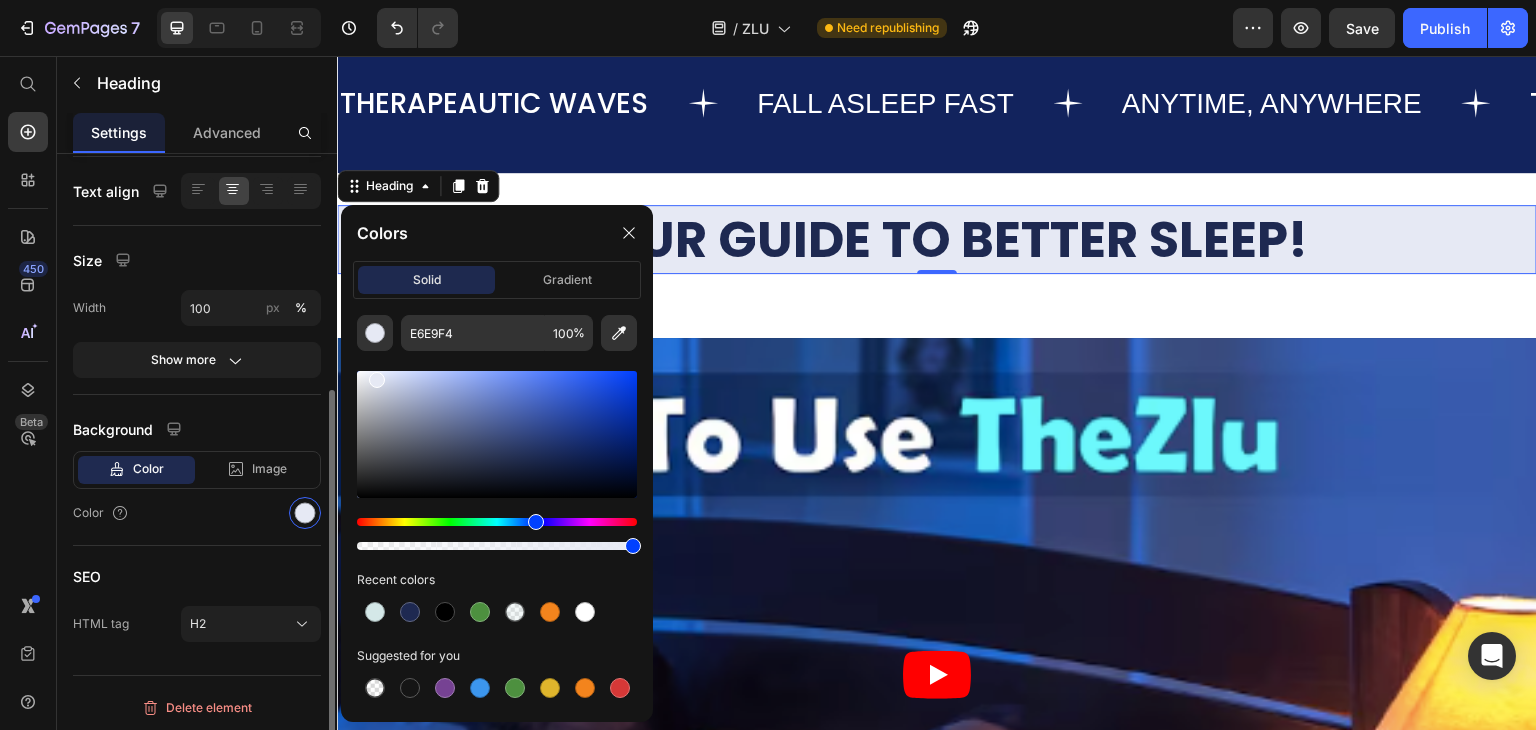 click on "Background" at bounding box center [197, 429] 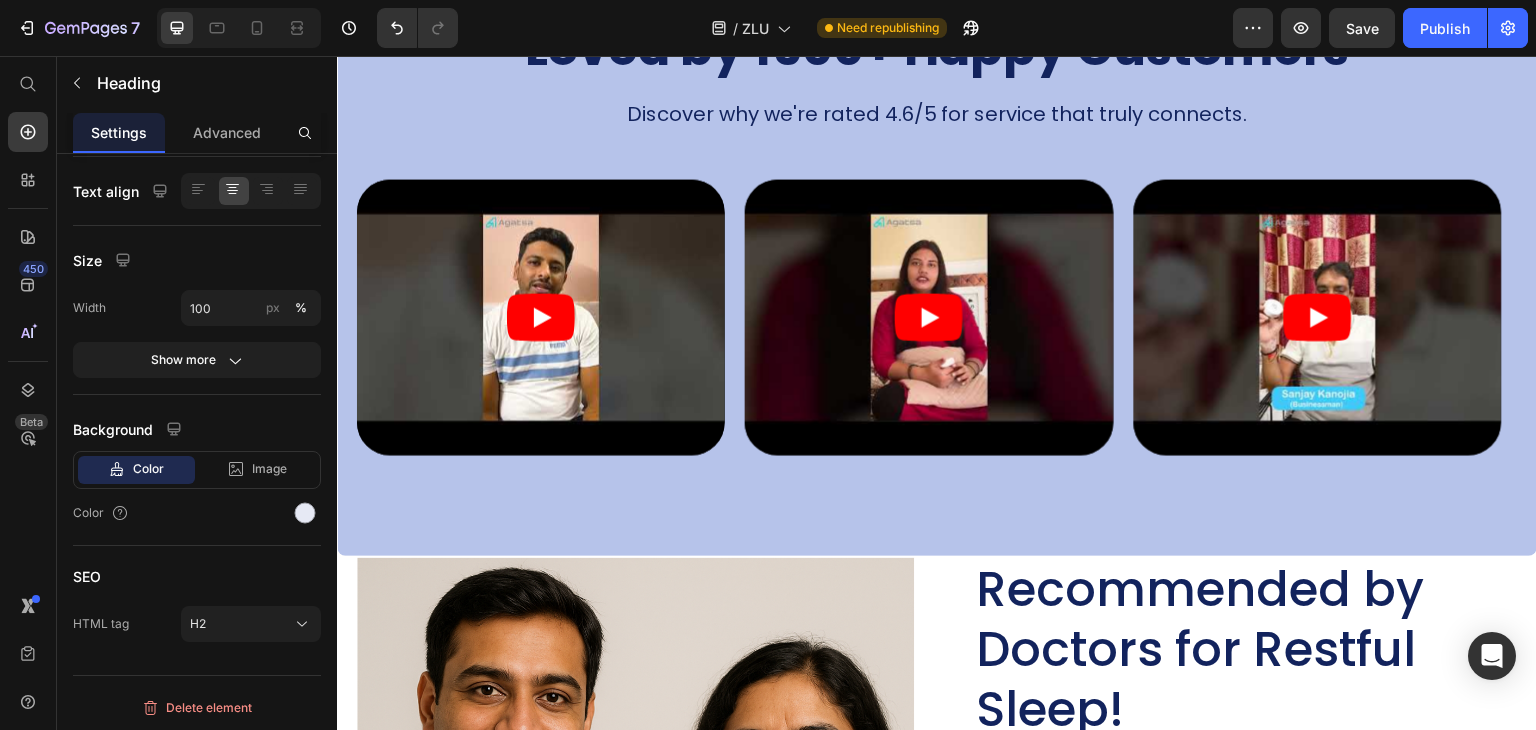 scroll, scrollTop: 2800, scrollLeft: 0, axis: vertical 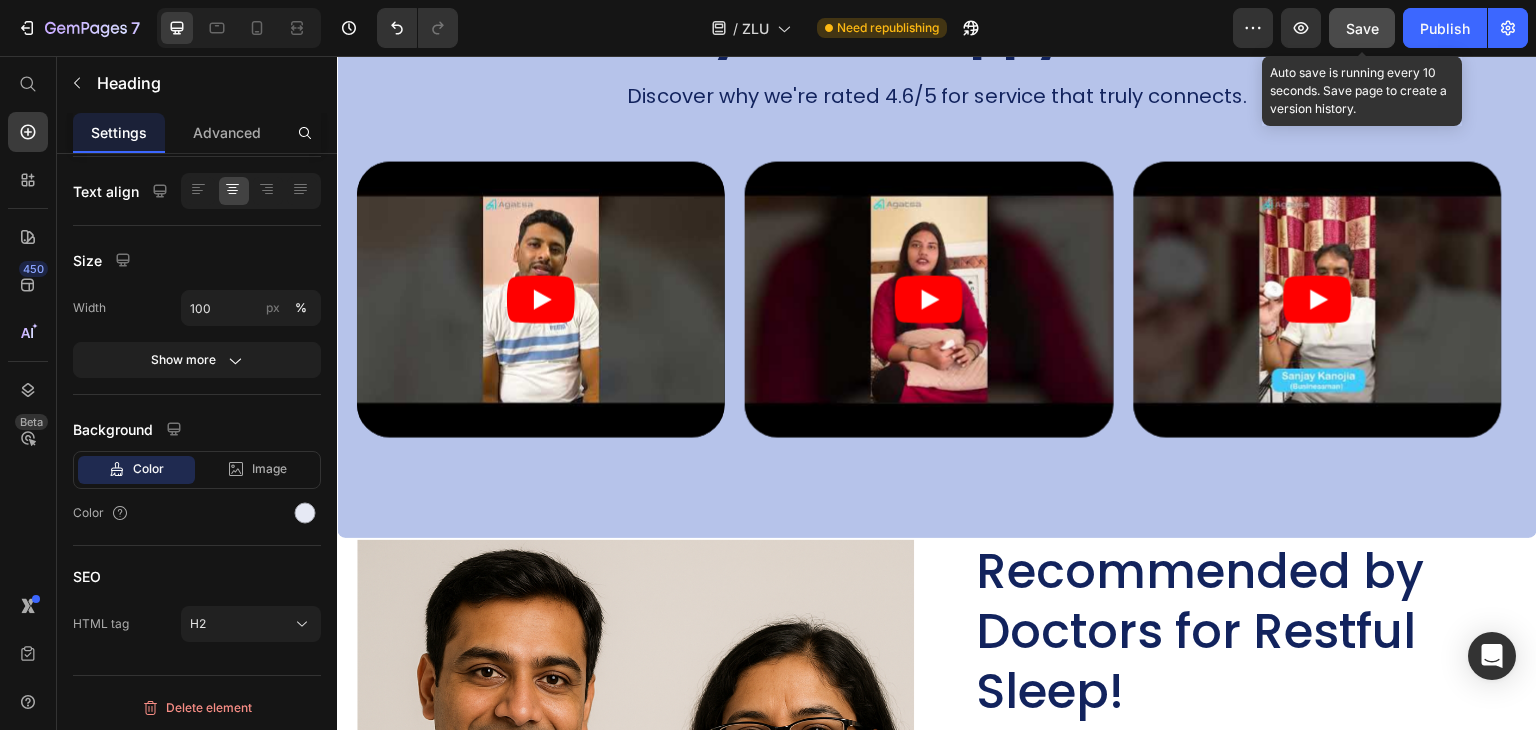 click on "Save" at bounding box center (1362, 28) 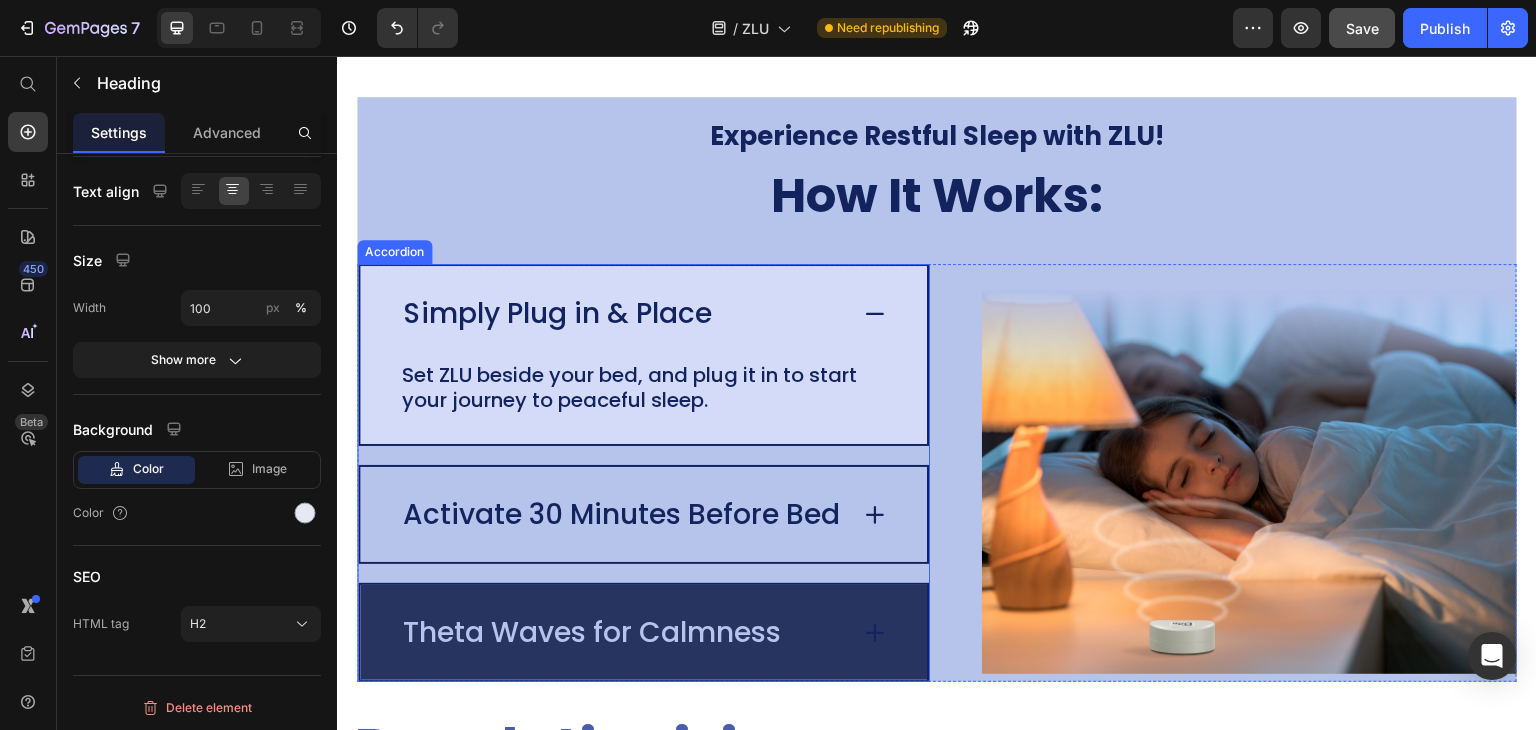 scroll, scrollTop: 3800, scrollLeft: 0, axis: vertical 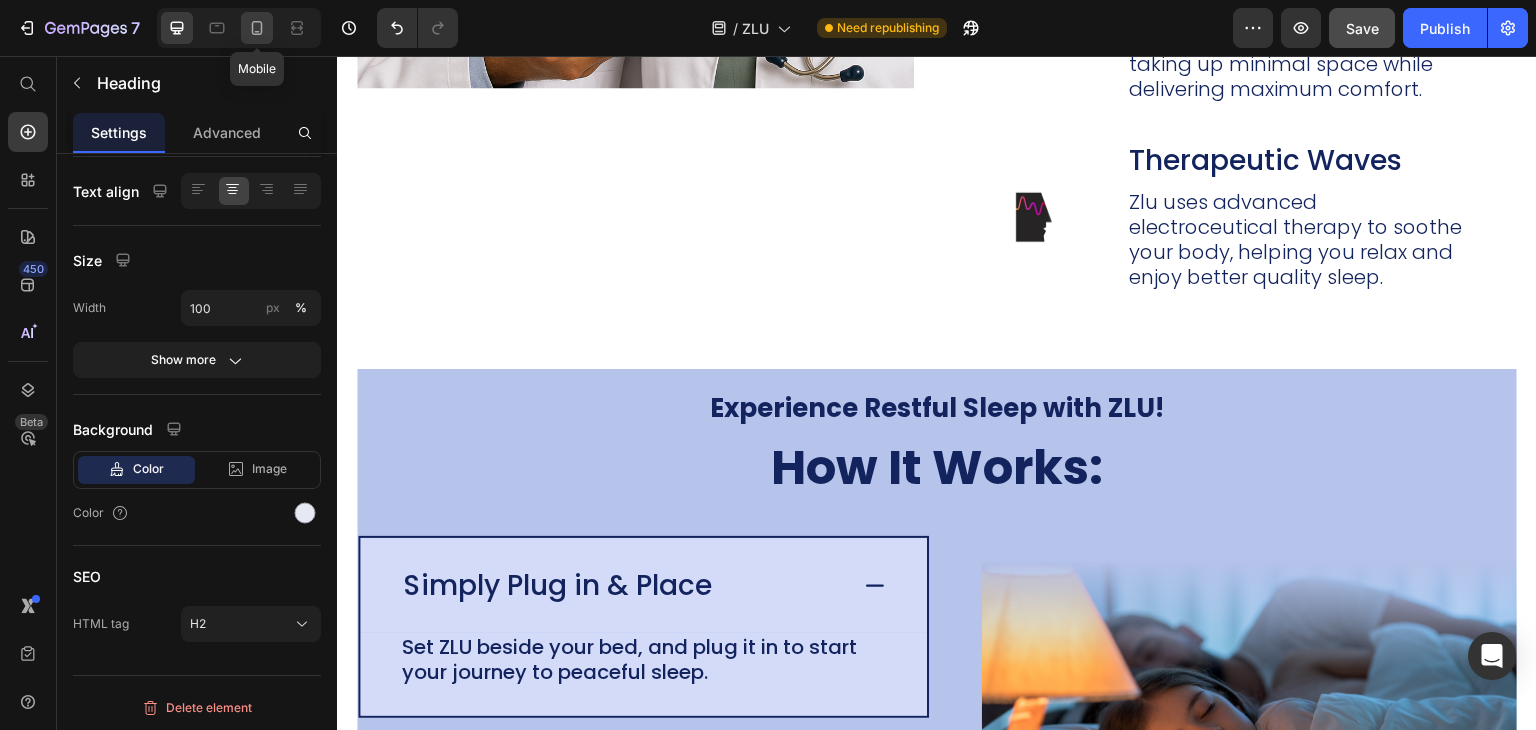 click 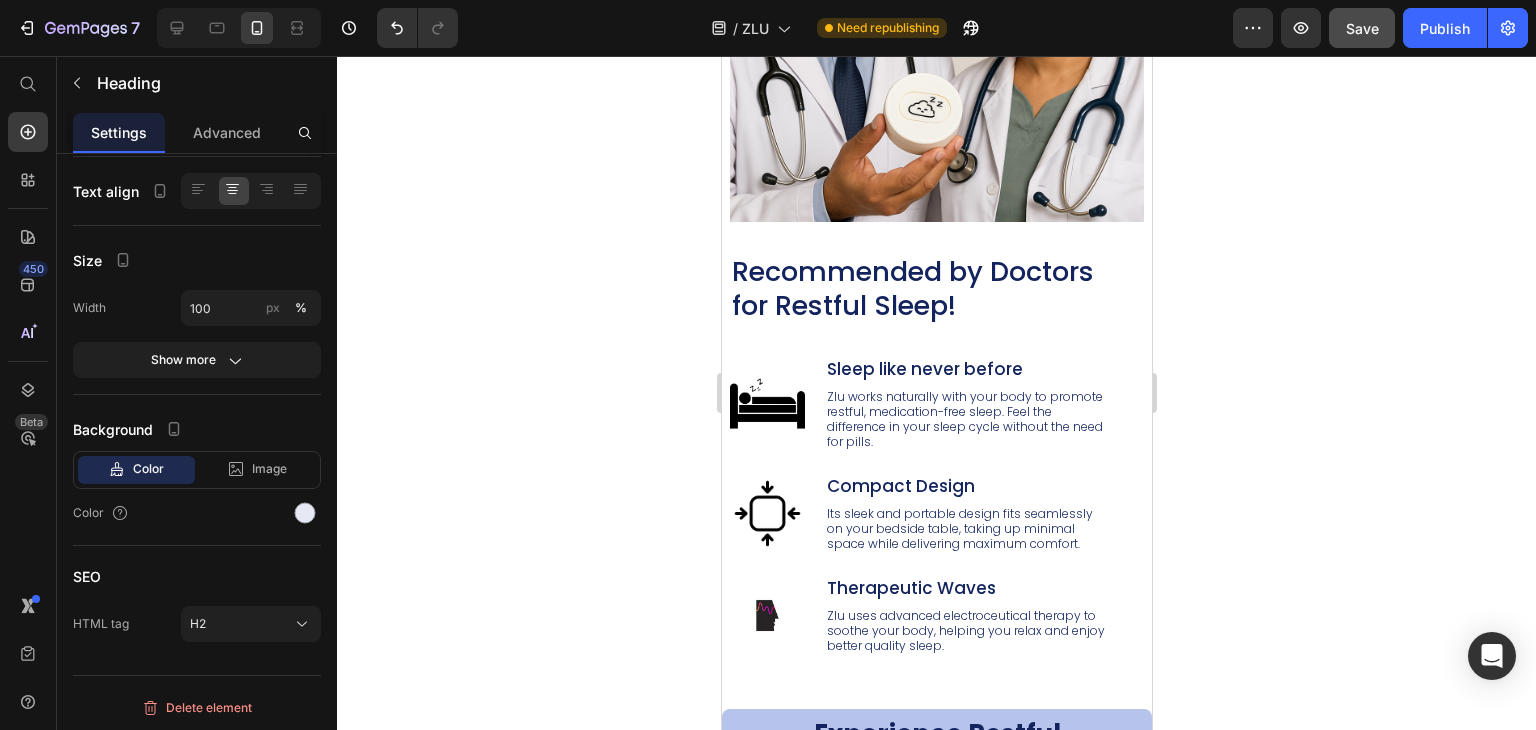 scroll, scrollTop: 2252, scrollLeft: 0, axis: vertical 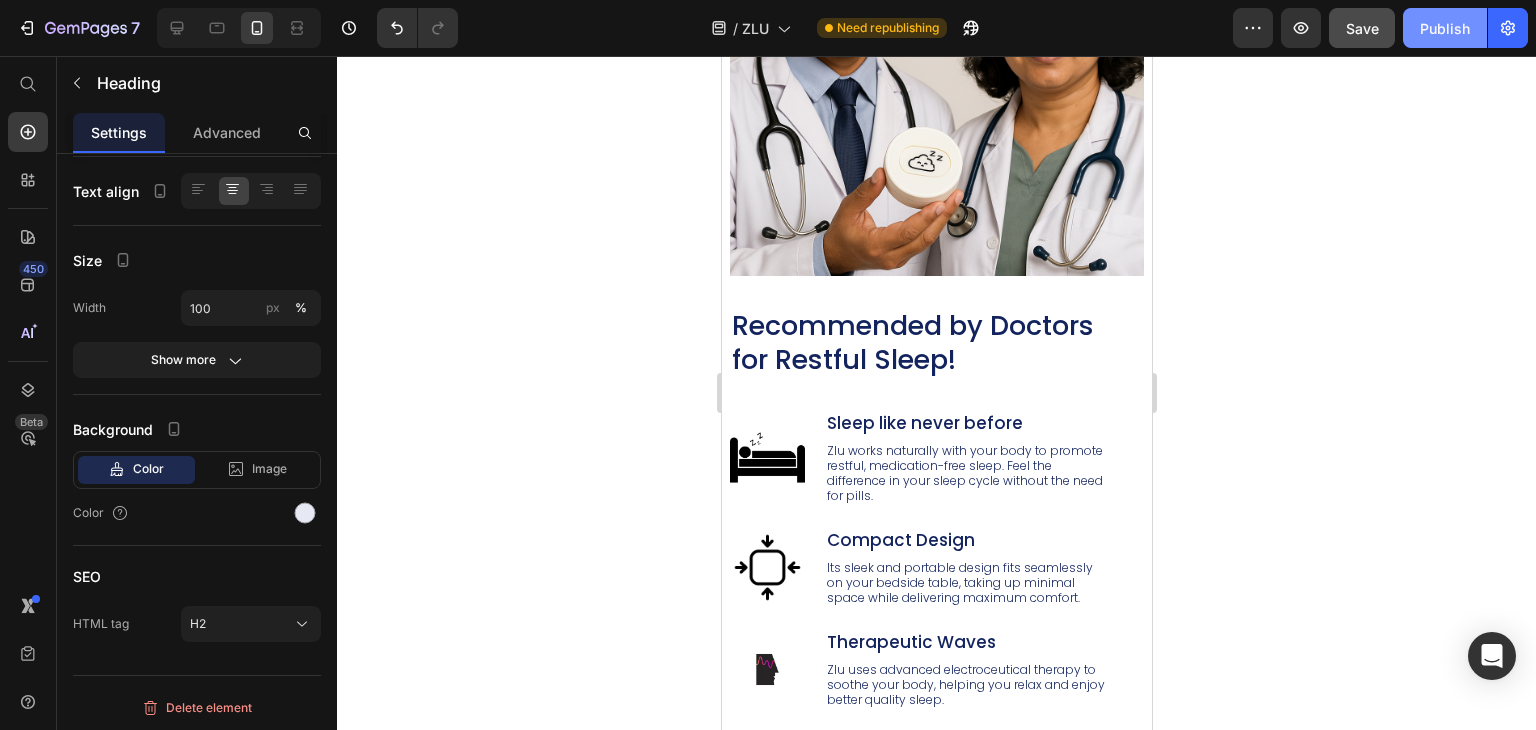 click on "Publish" 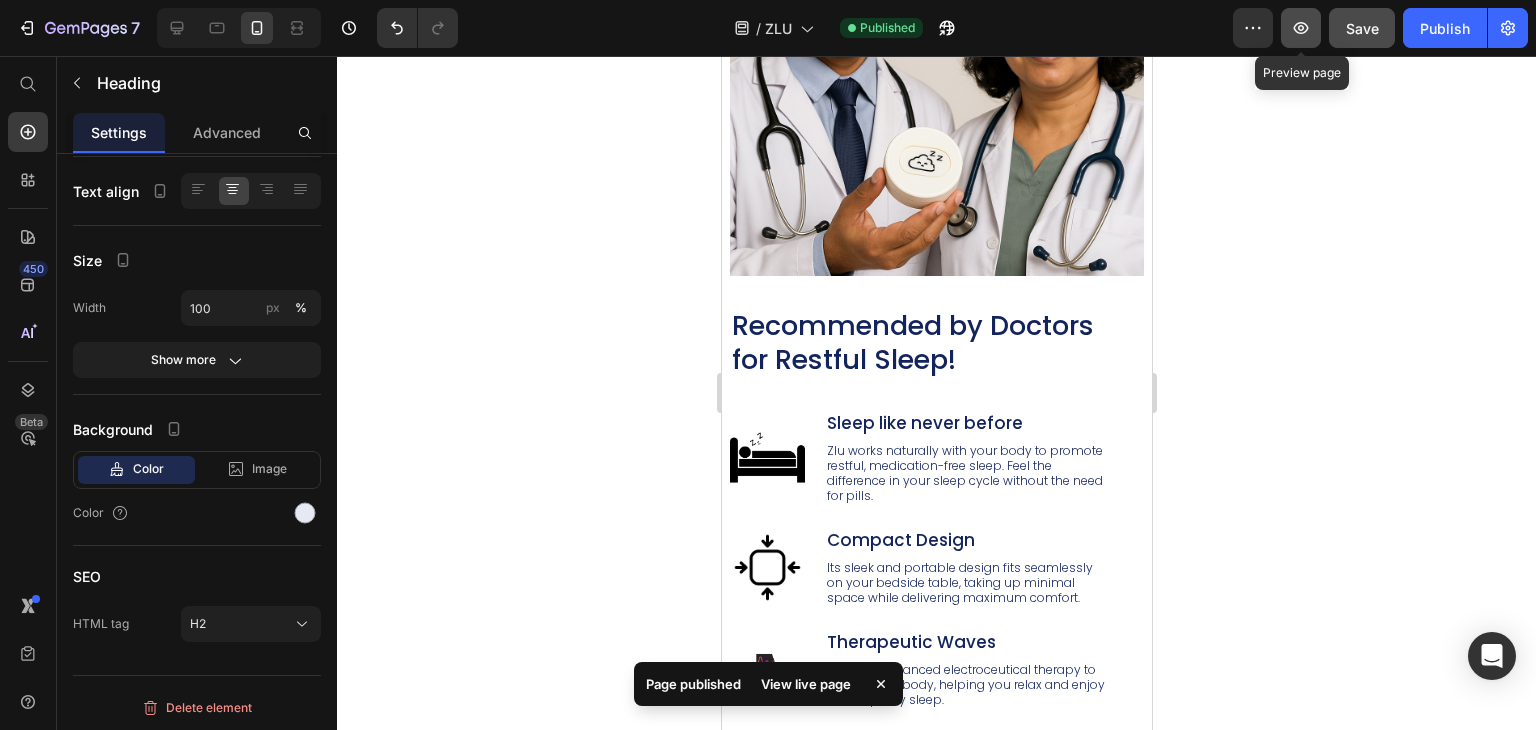 click 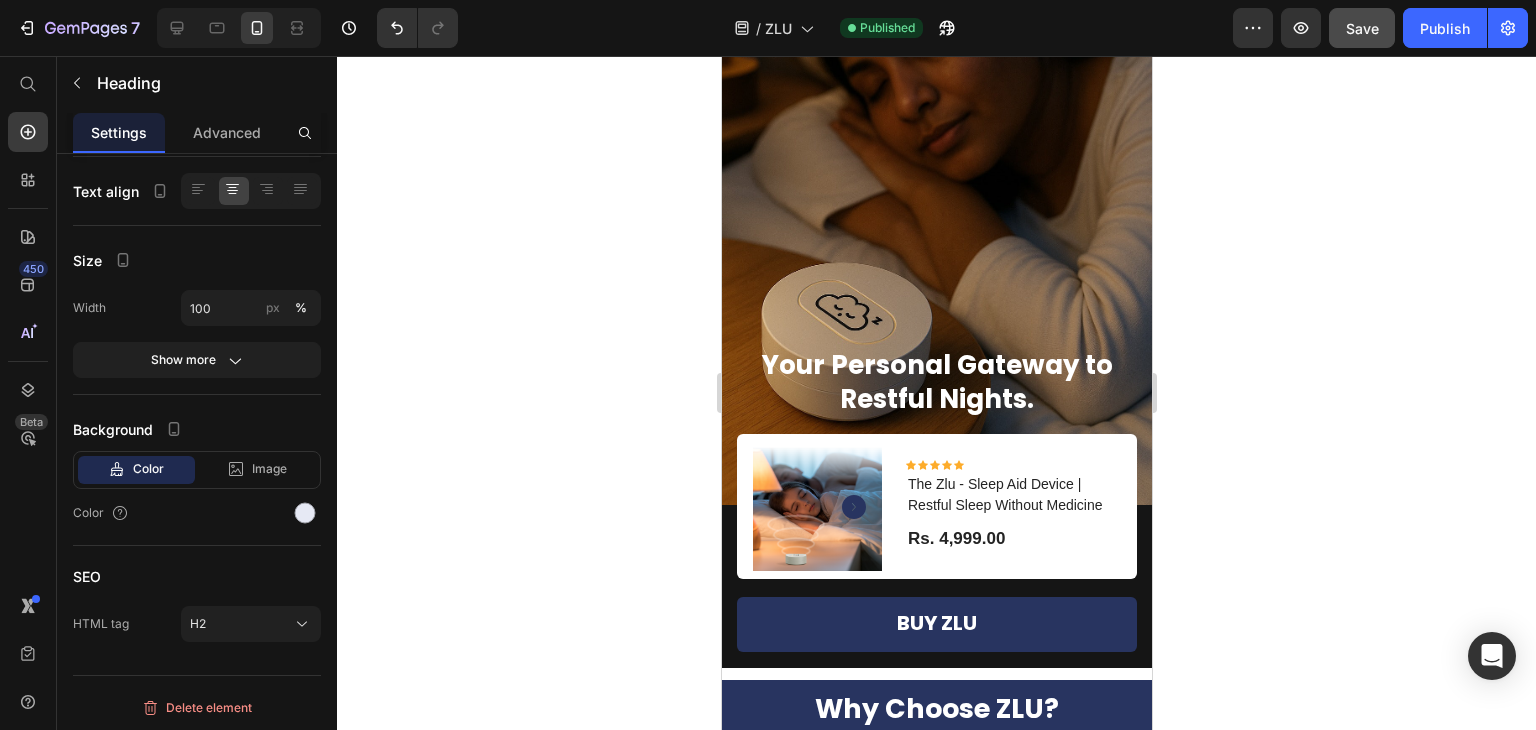 scroll, scrollTop: 61, scrollLeft: 0, axis: vertical 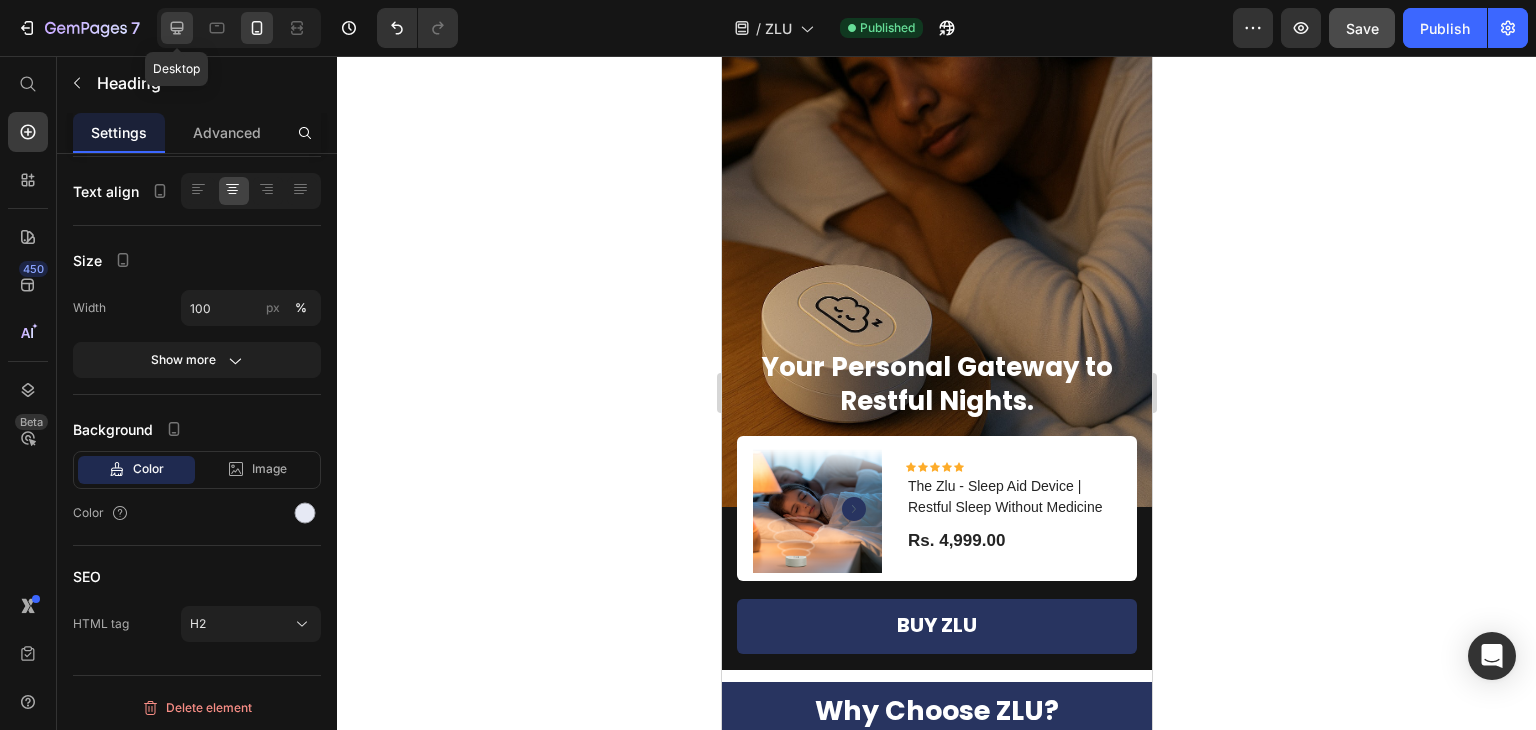 click 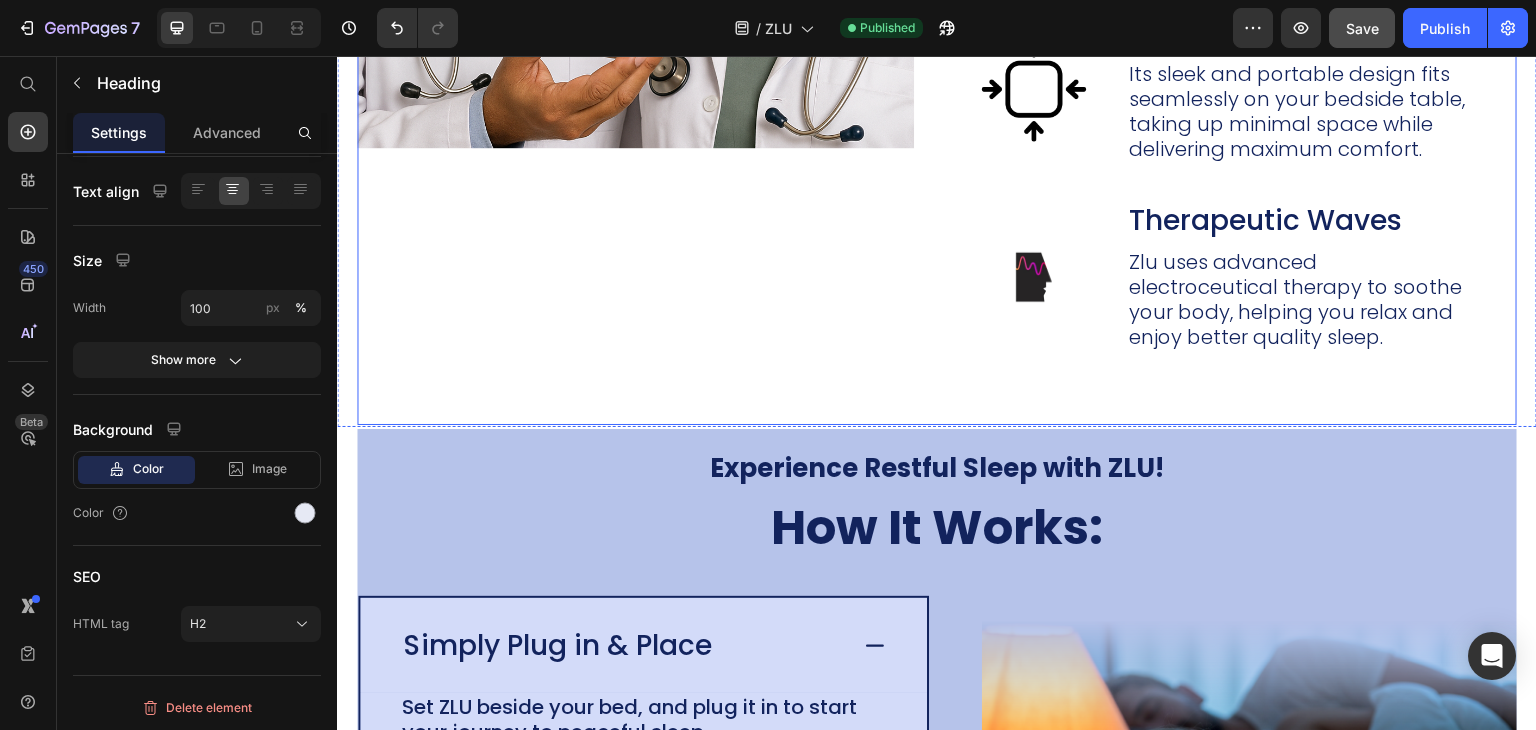 scroll, scrollTop: 3776, scrollLeft: 0, axis: vertical 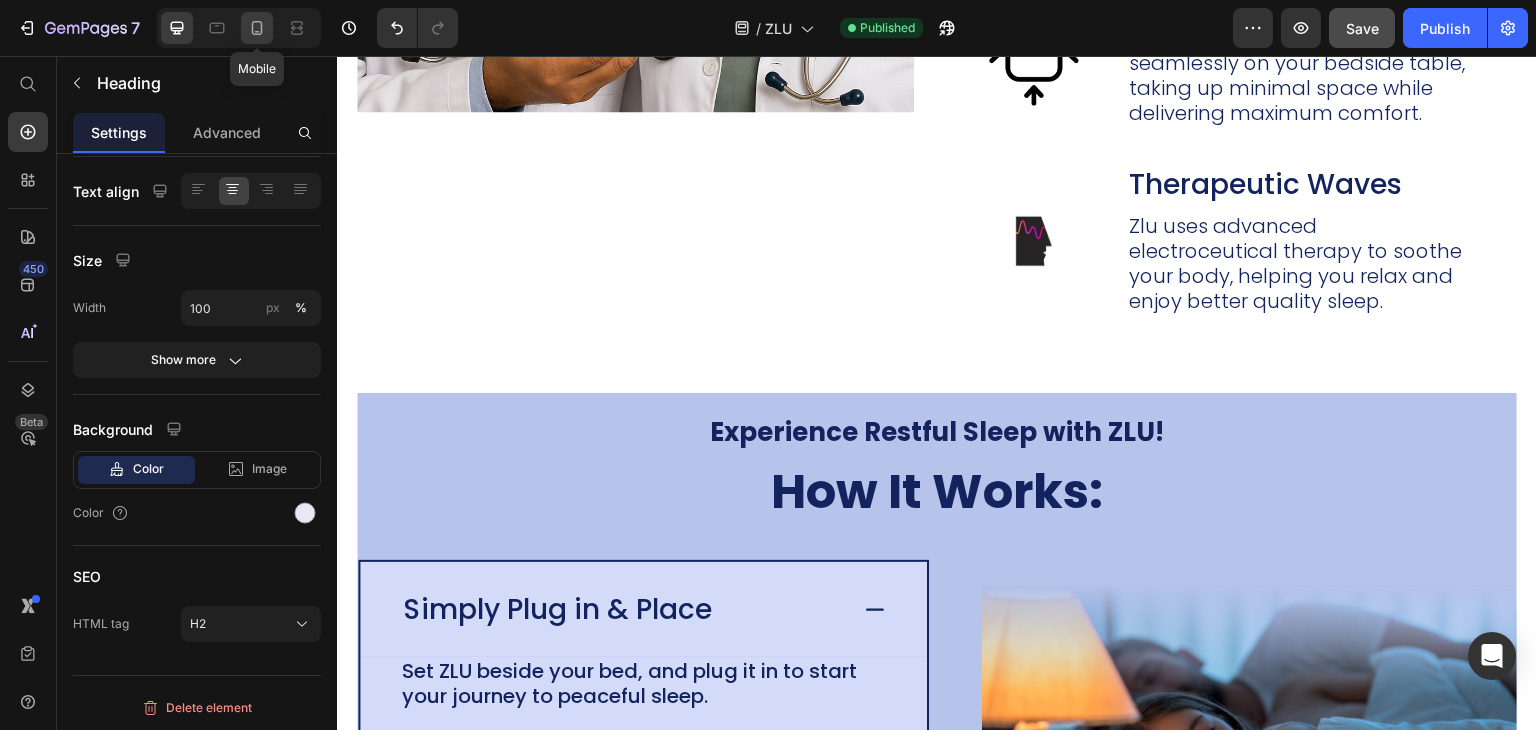 click 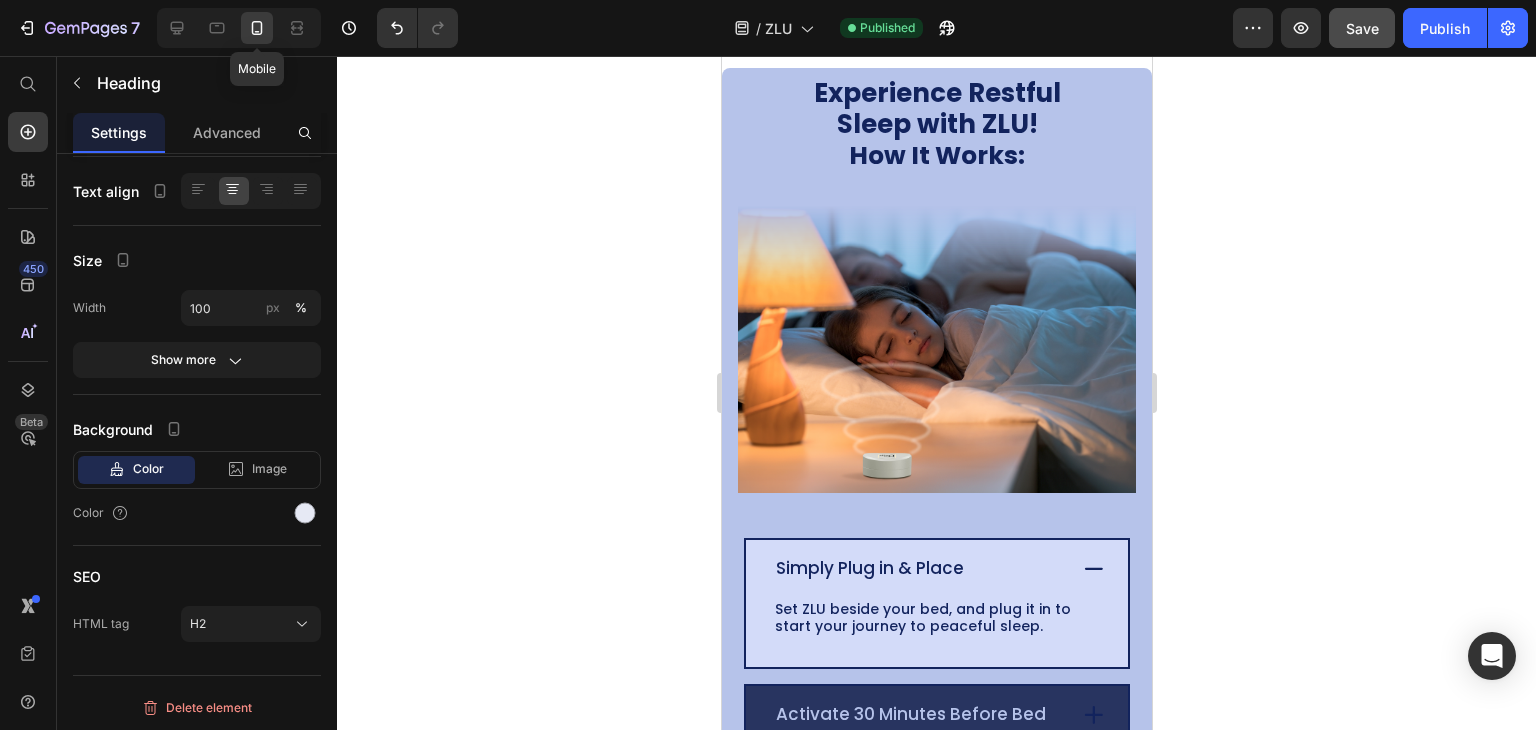 scroll, scrollTop: 3568, scrollLeft: 0, axis: vertical 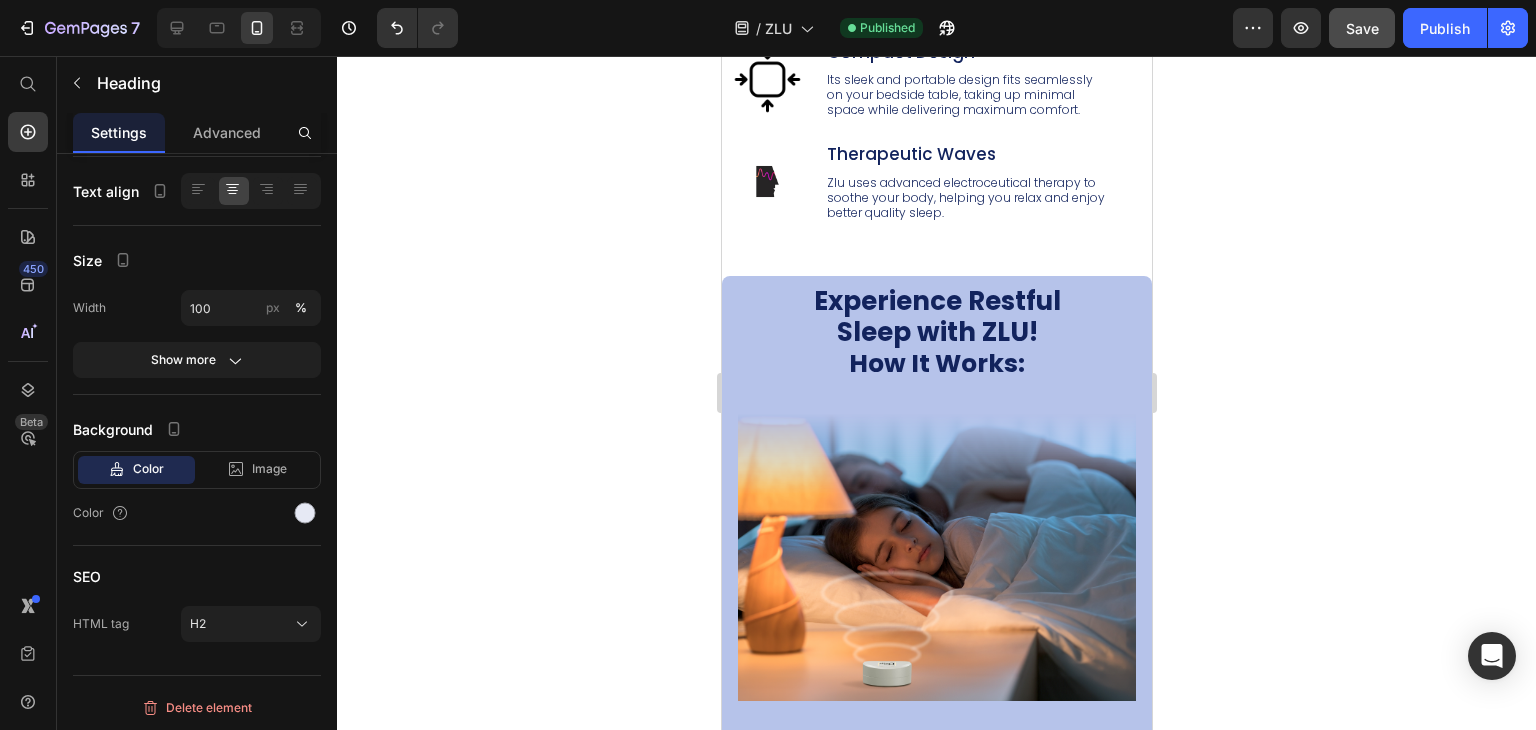 drag, startPoint x: 989, startPoint y: 81, endPoint x: 791, endPoint y: 300, distance: 295.23718 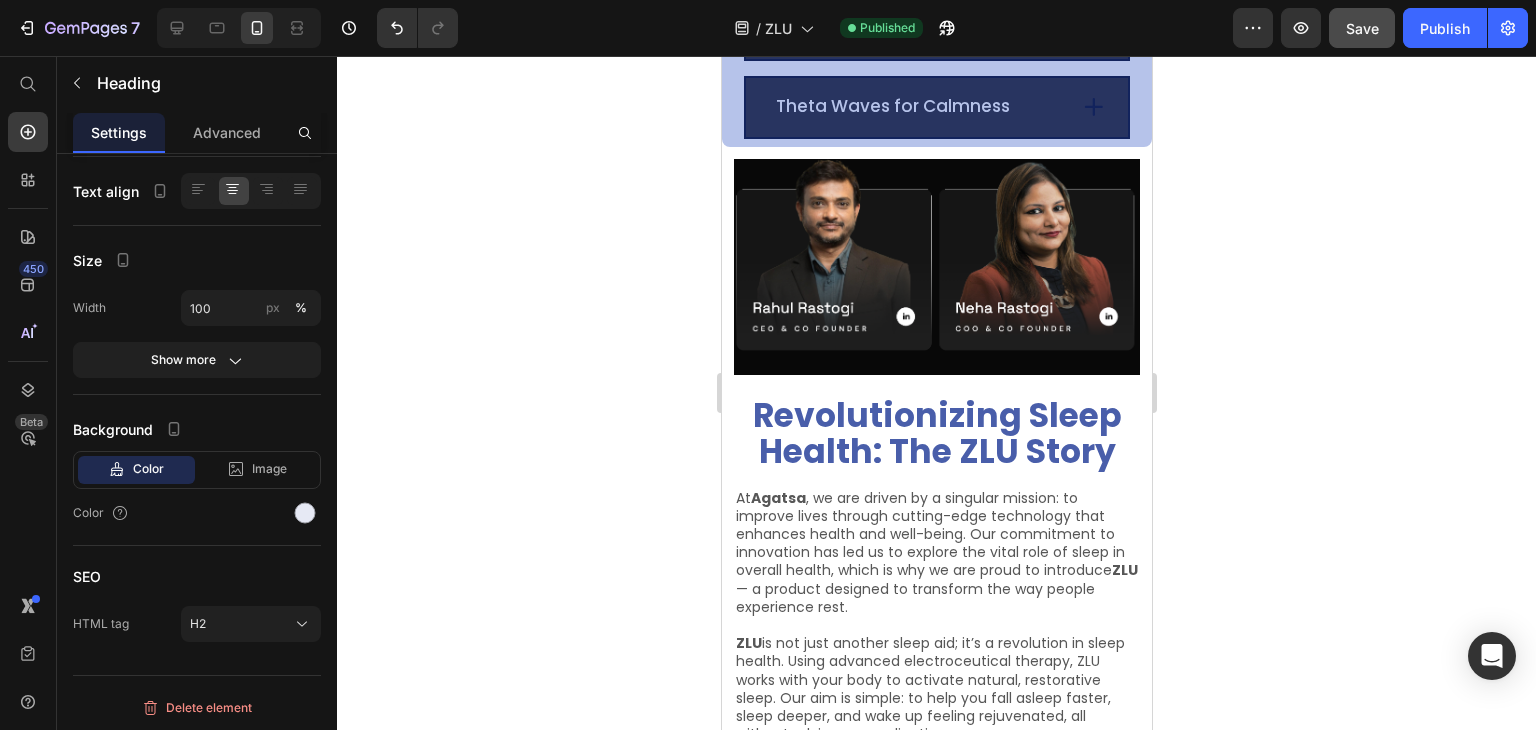 scroll, scrollTop: 3624, scrollLeft: 0, axis: vertical 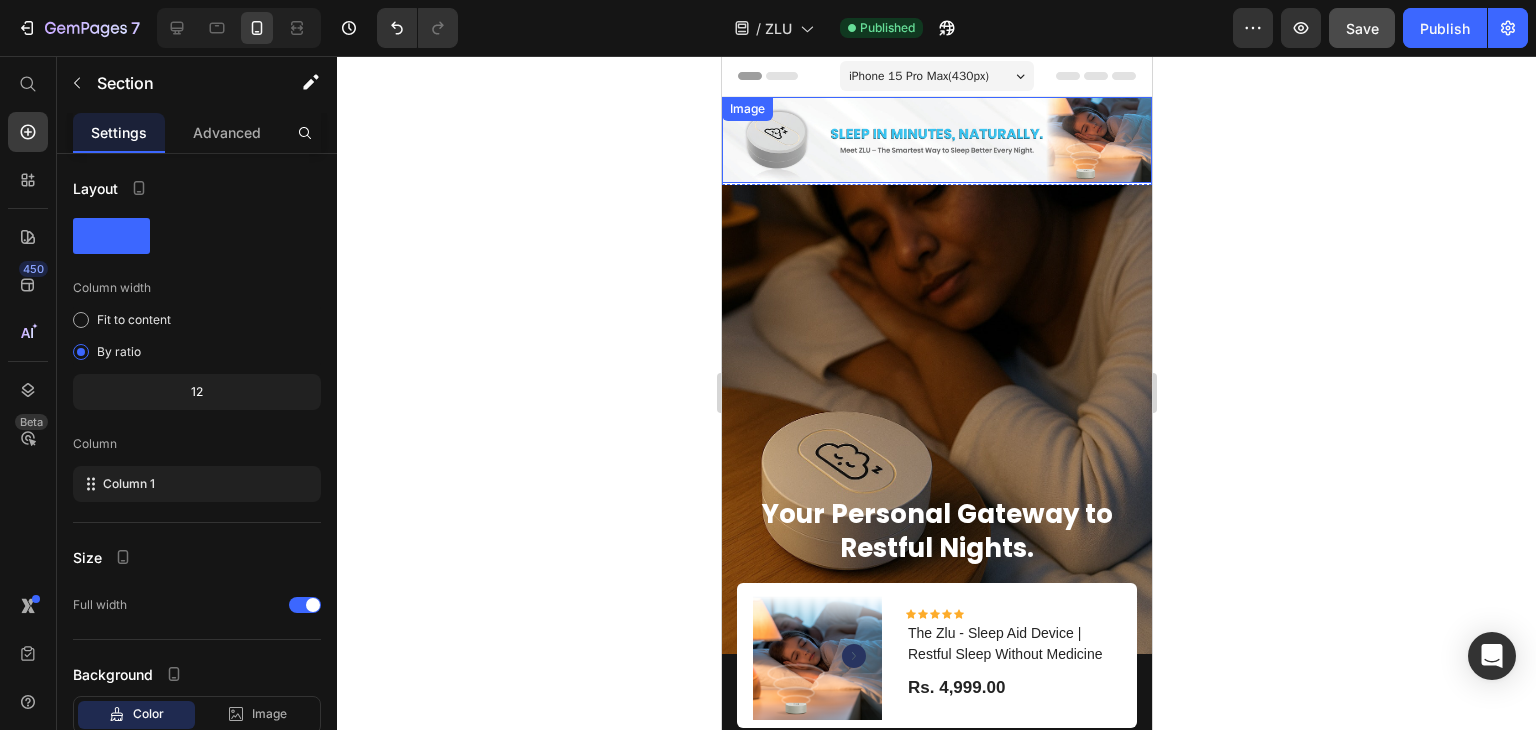 click at bounding box center (936, 140) 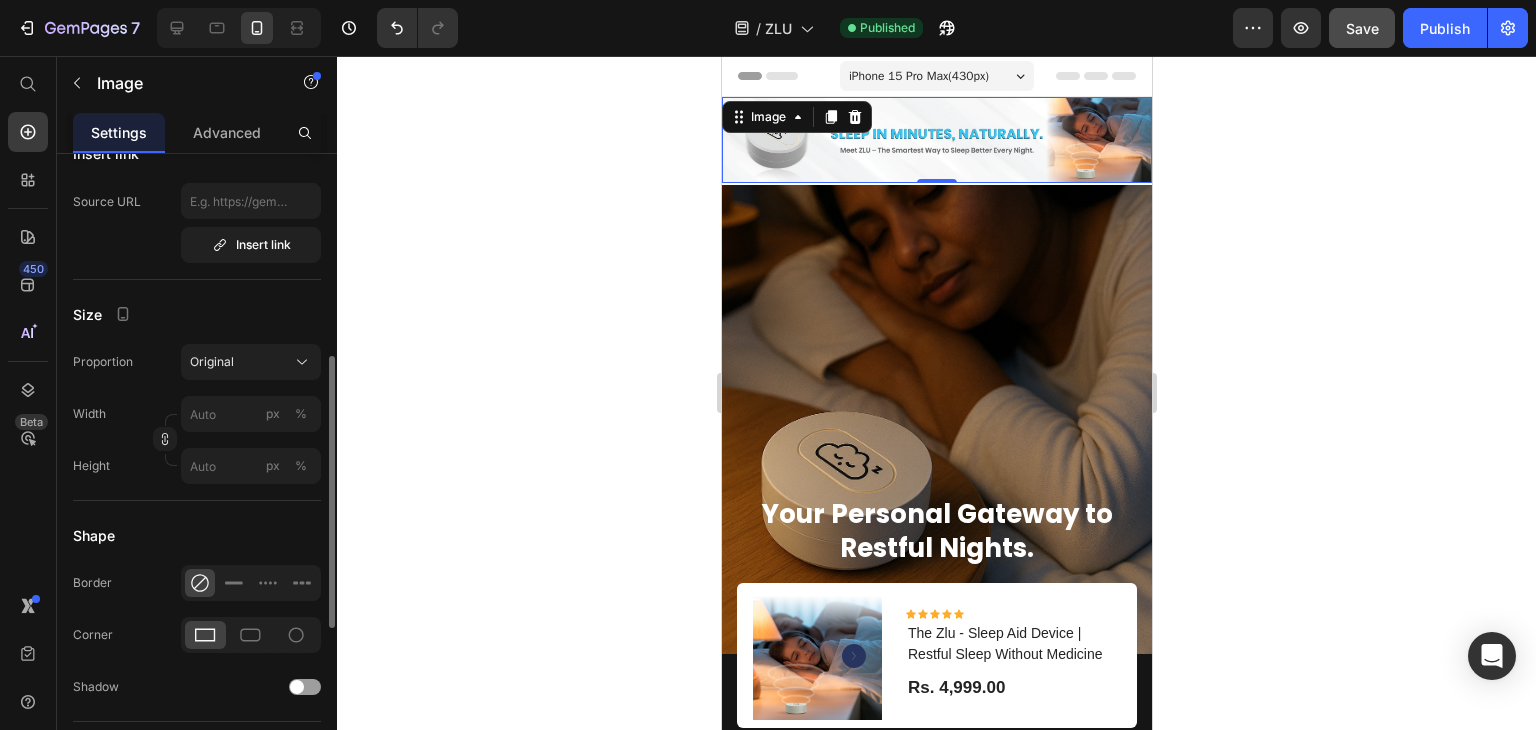 scroll, scrollTop: 444, scrollLeft: 0, axis: vertical 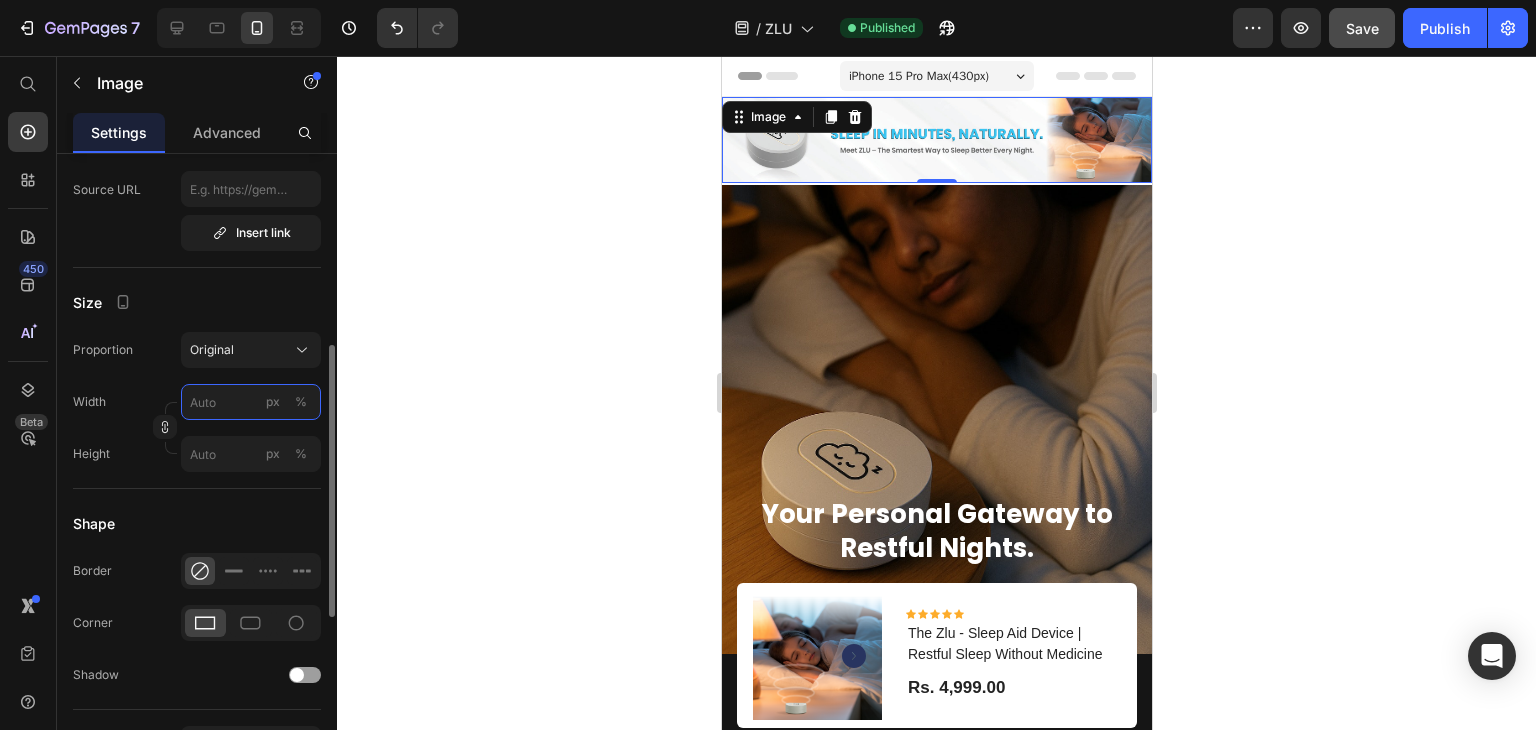 click on "px %" at bounding box center (251, 402) 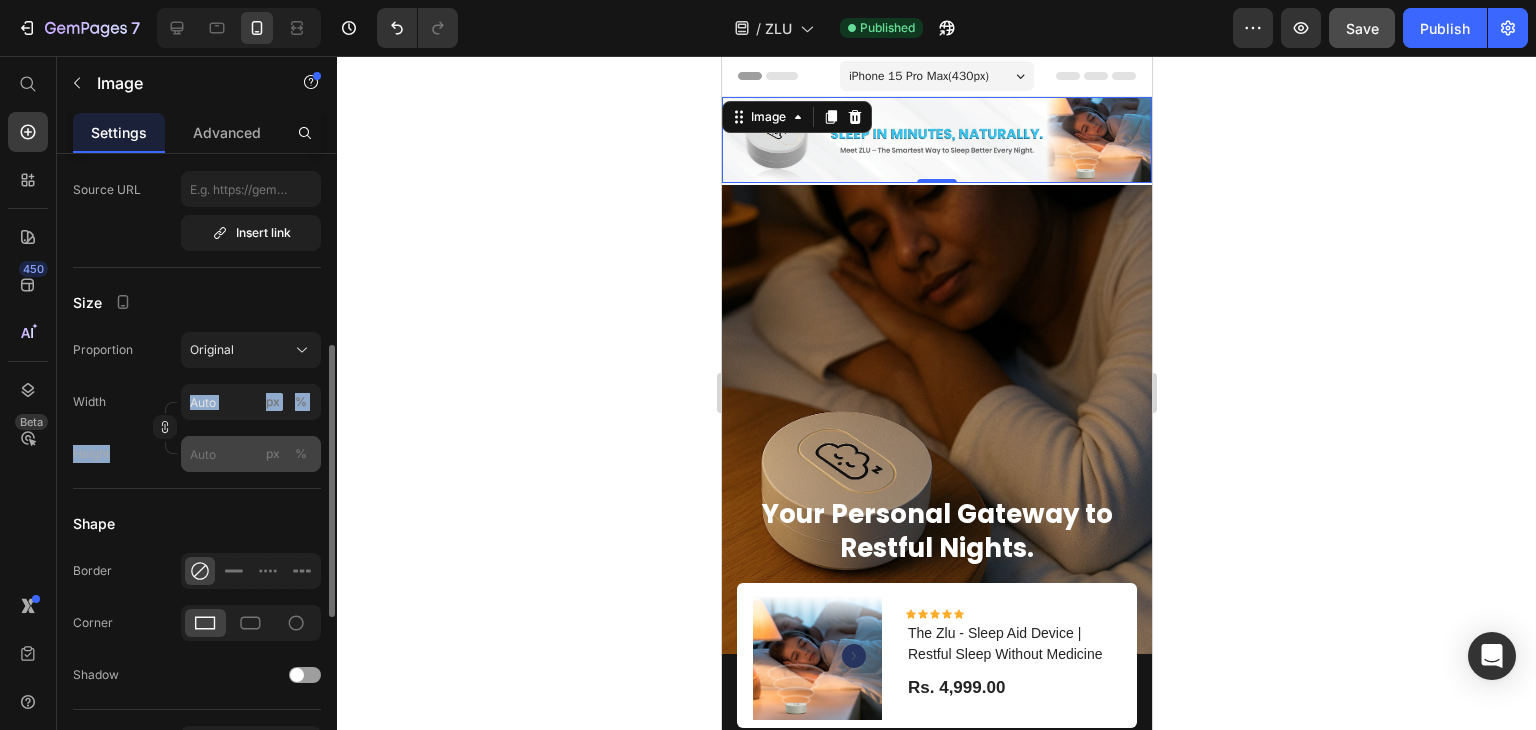 drag, startPoint x: 127, startPoint y: 372, endPoint x: 196, endPoint y: 453, distance: 106.404884 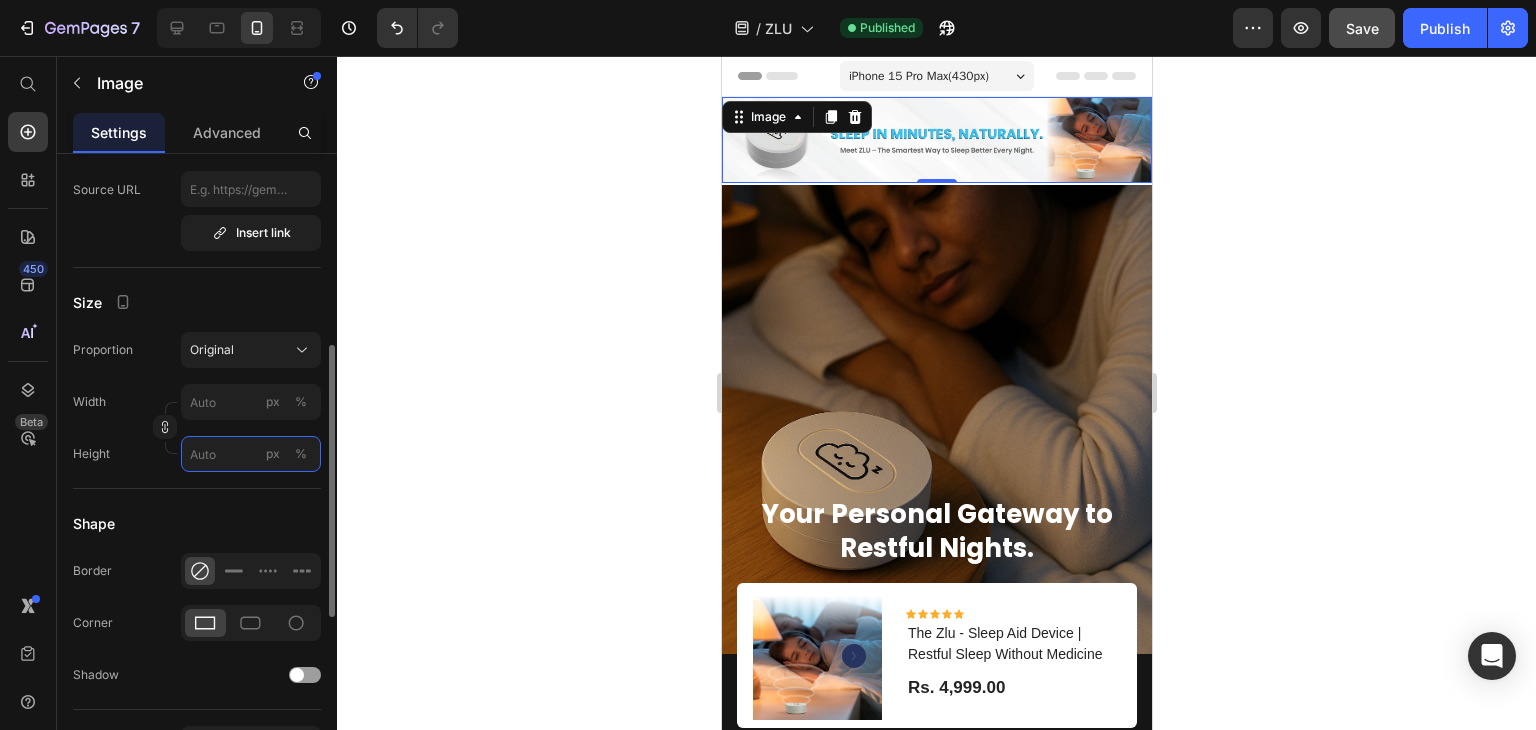 click on "px %" at bounding box center (251, 454) 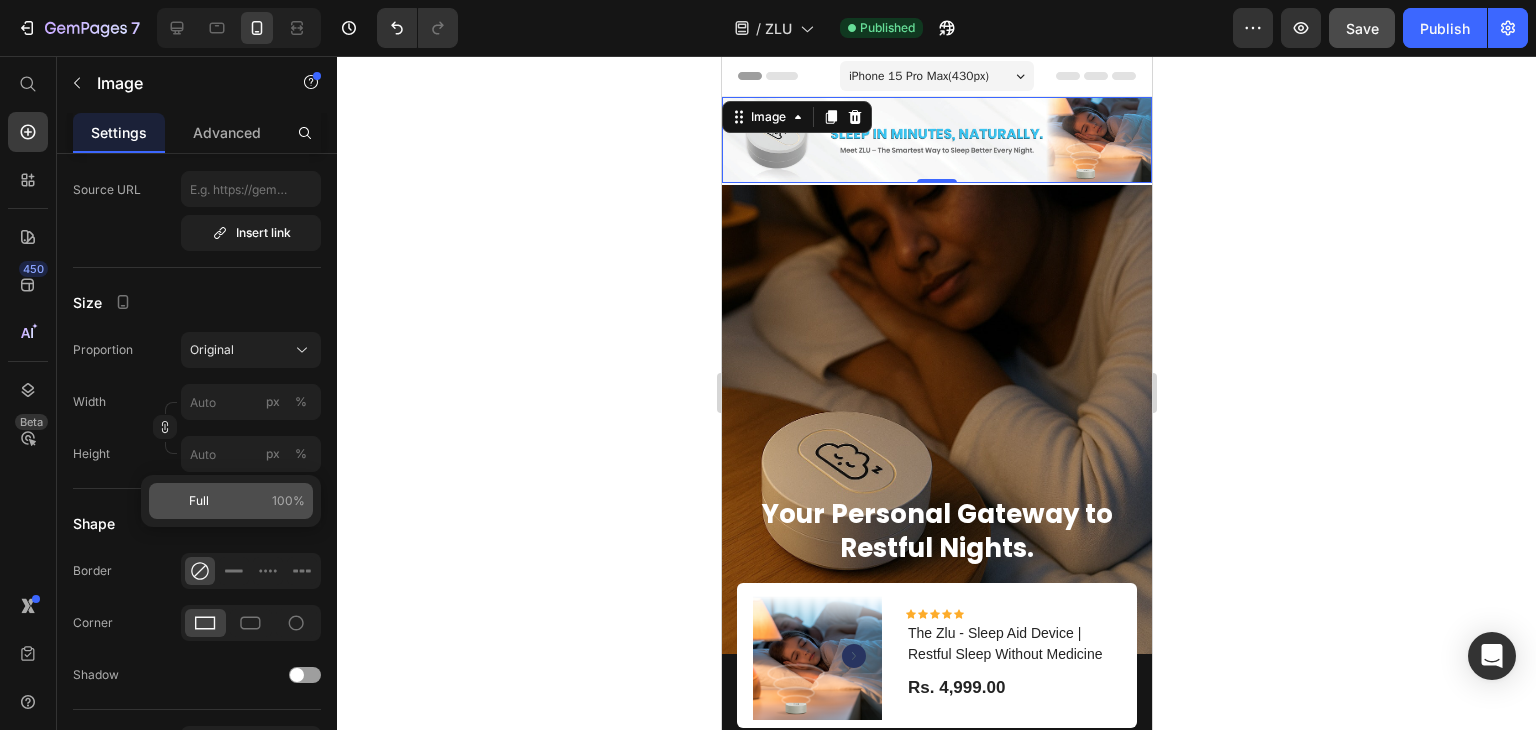 click on "Full 100%" at bounding box center (247, 501) 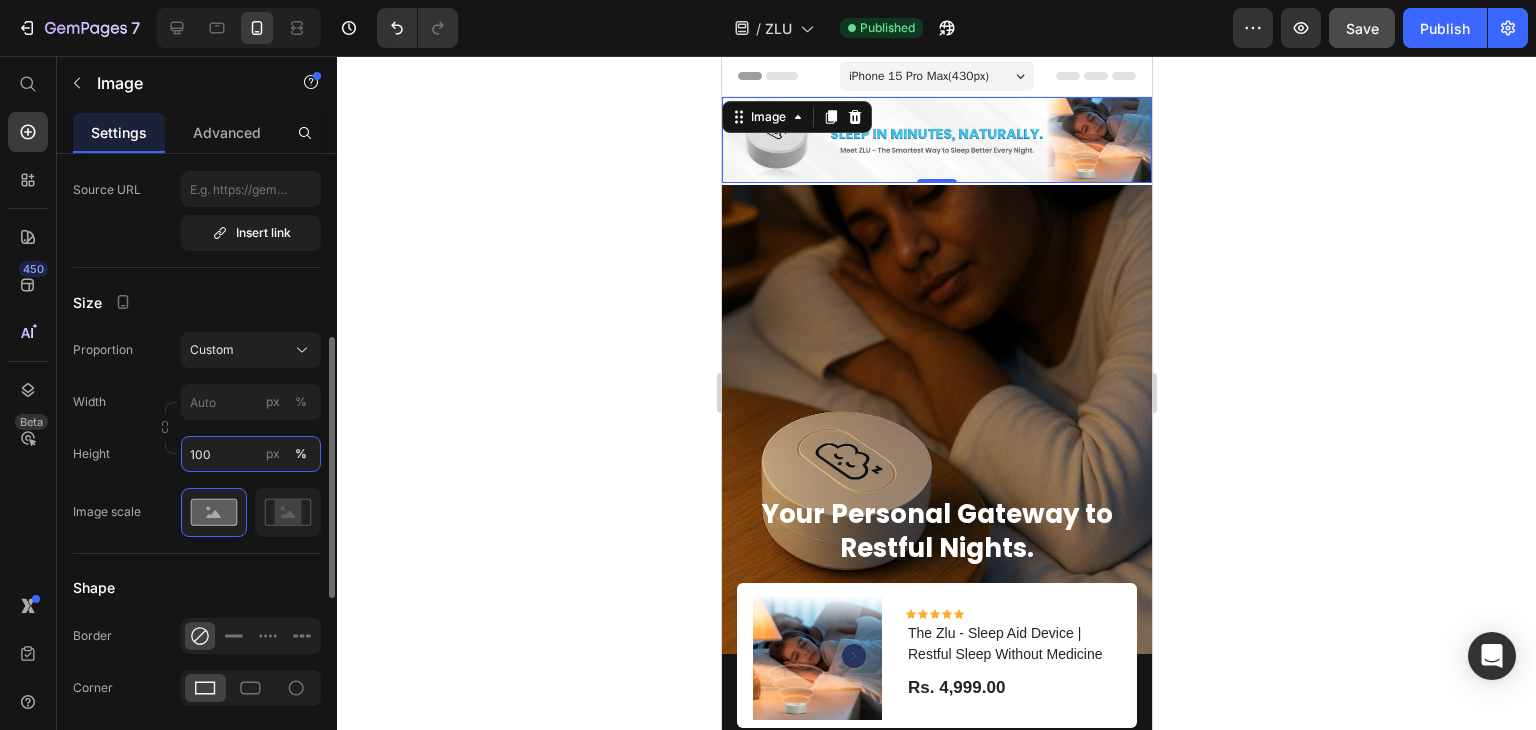 click on "100" at bounding box center [251, 454] 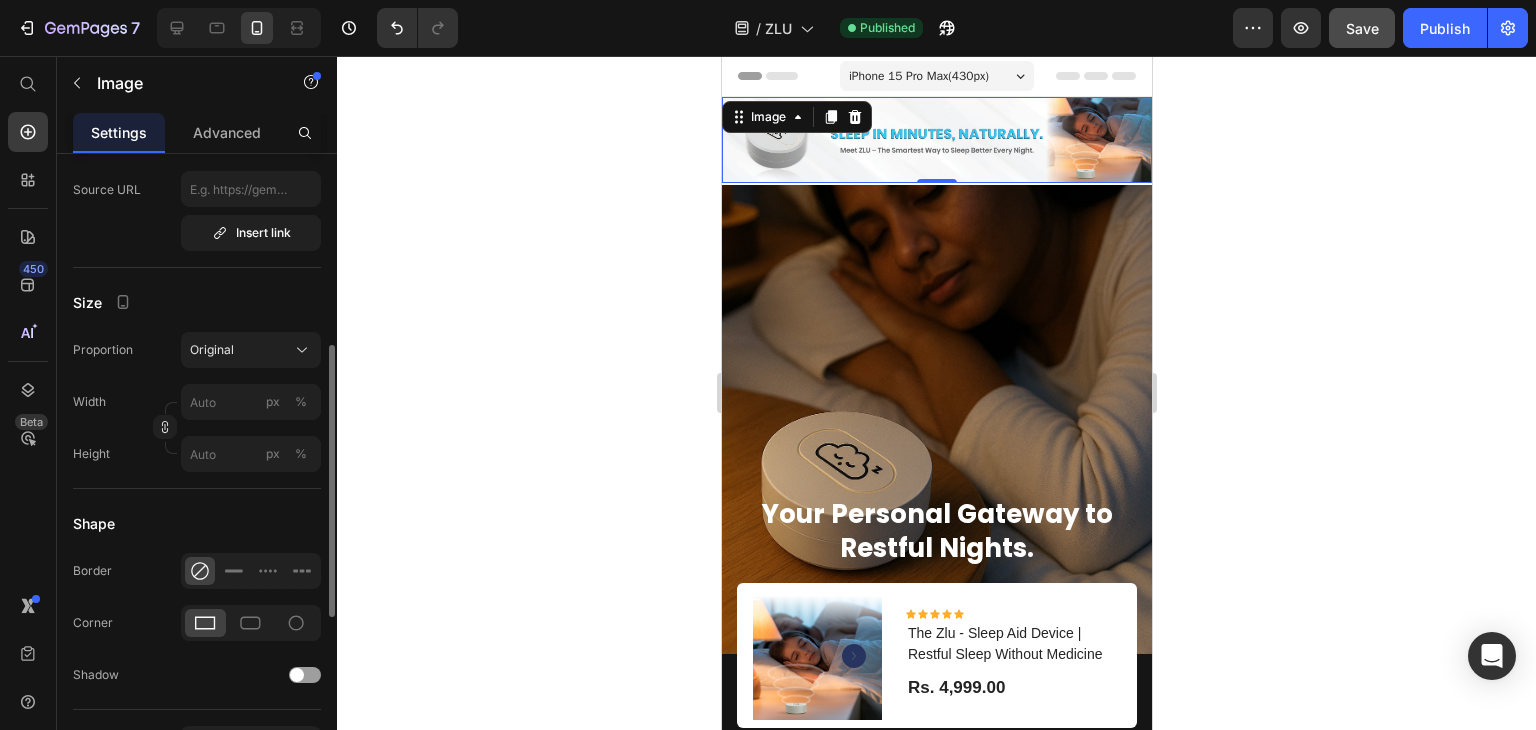 click on "Size Proportion Original Width px % Height px %" 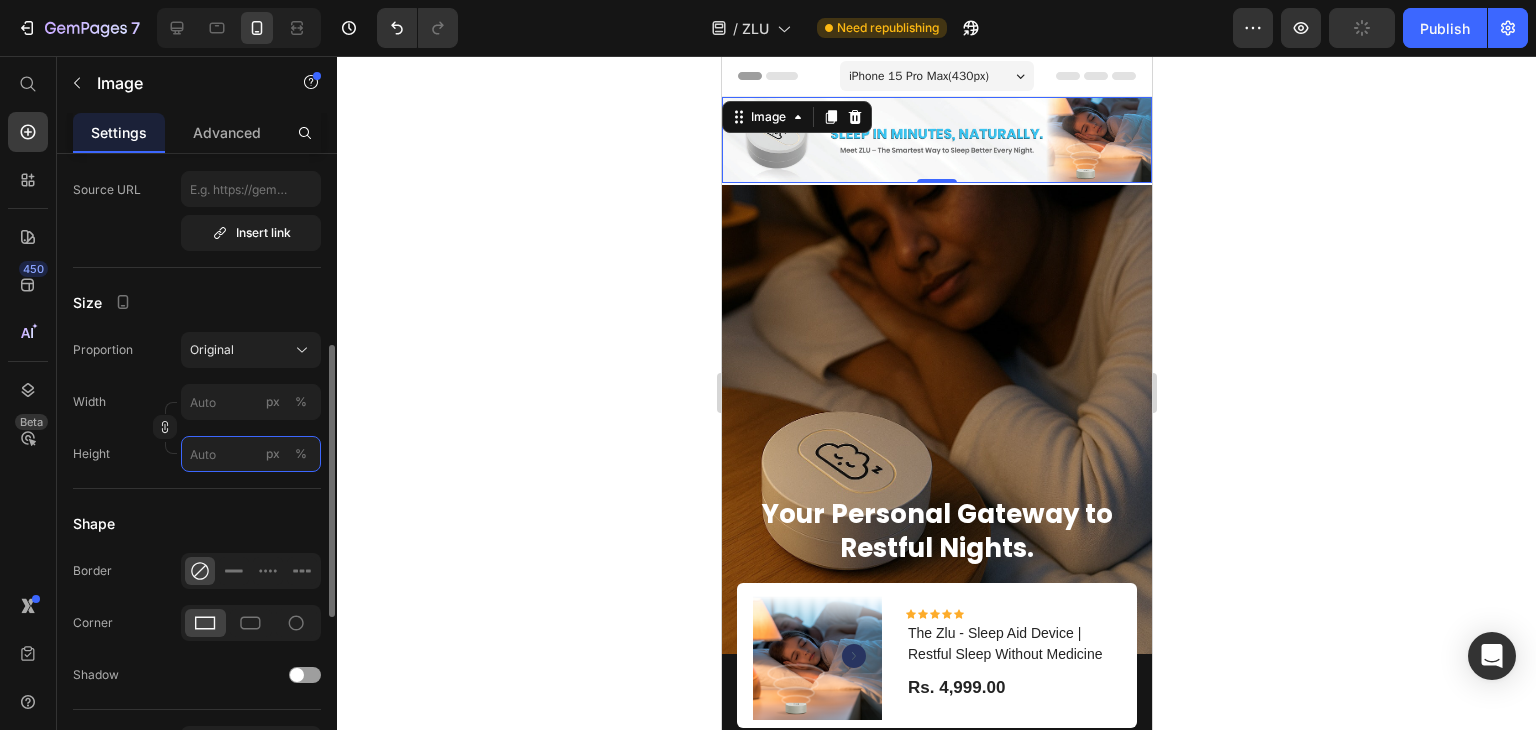 click on "px %" at bounding box center (251, 454) 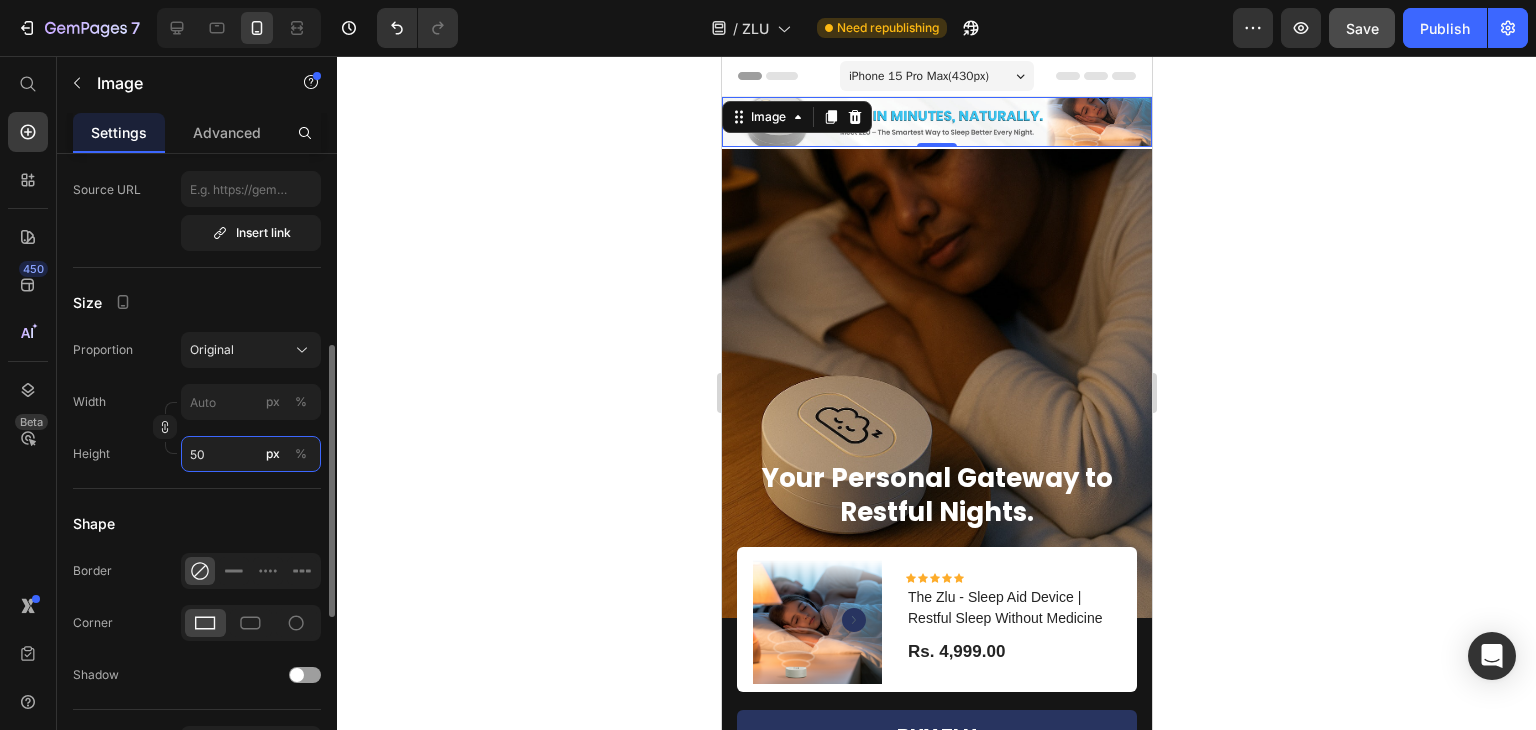 type on "5" 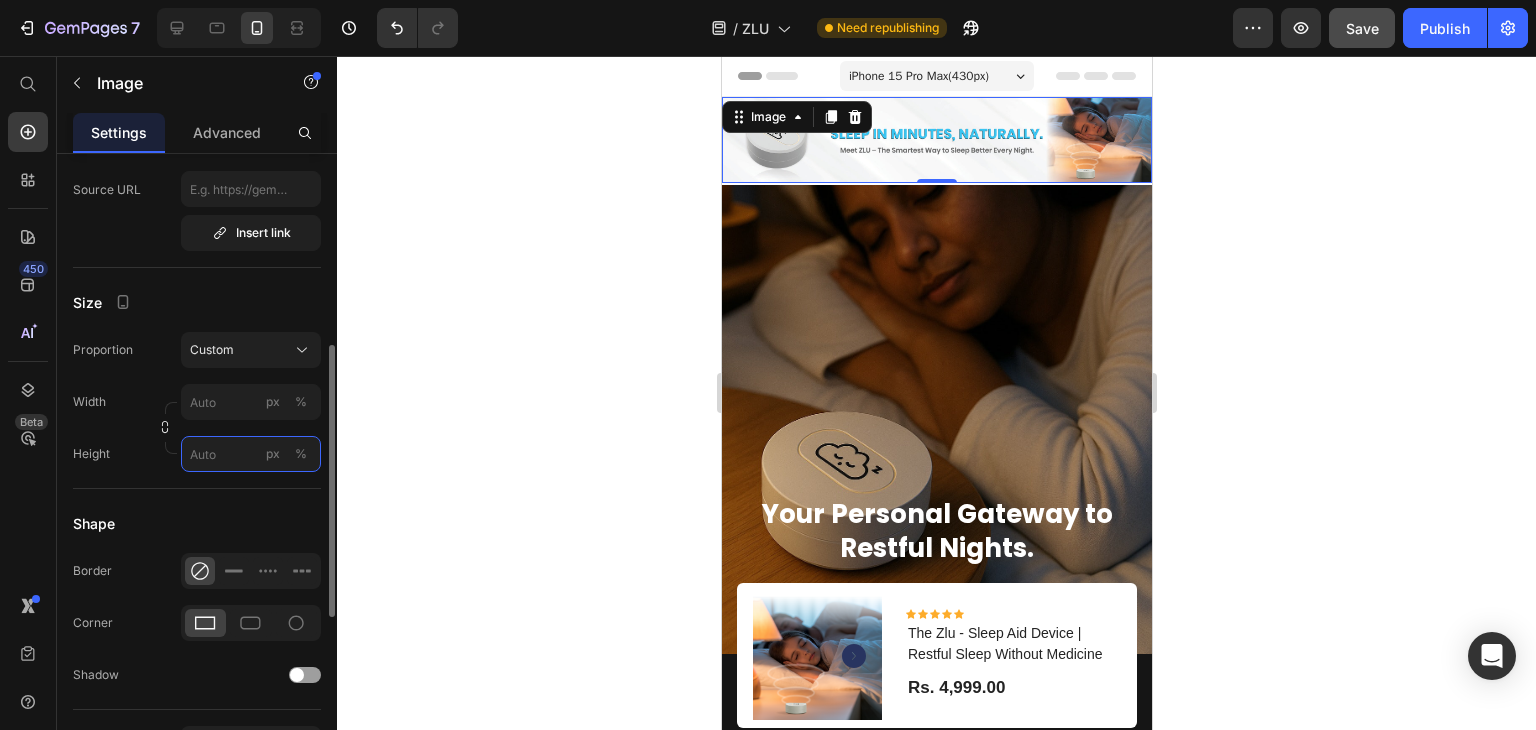 type on "5" 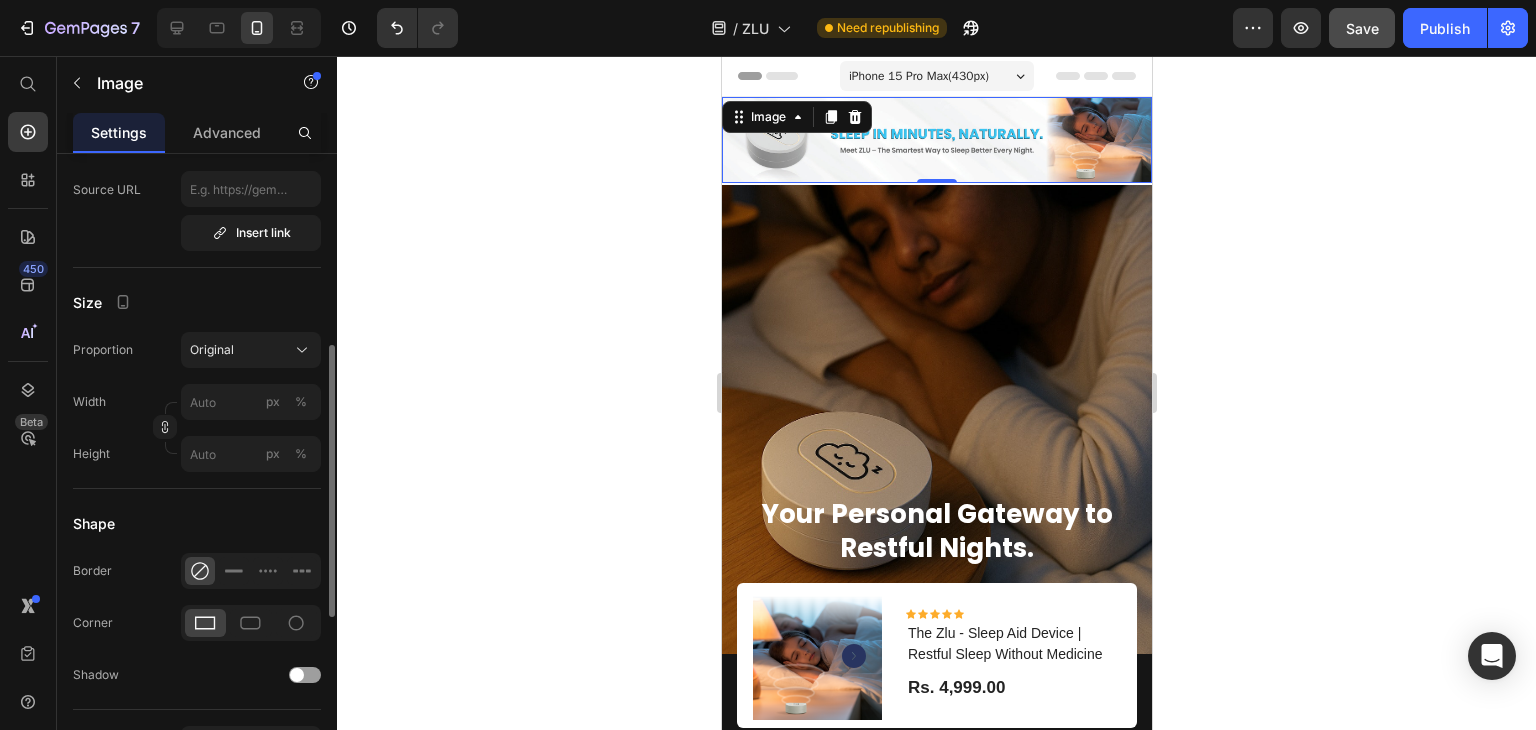click on "Proportion Original Width px % Height px %" at bounding box center [197, 402] 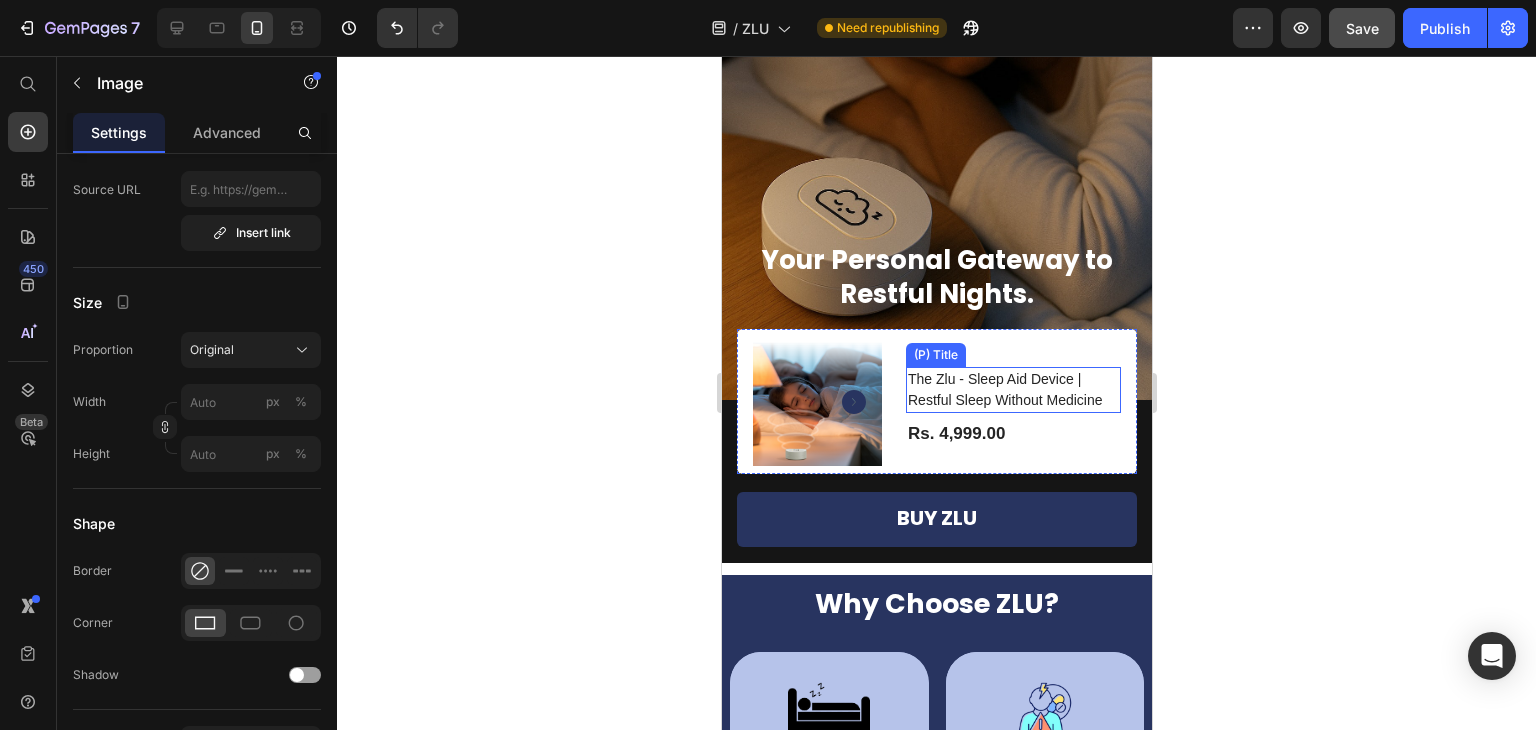 scroll, scrollTop: 255, scrollLeft: 0, axis: vertical 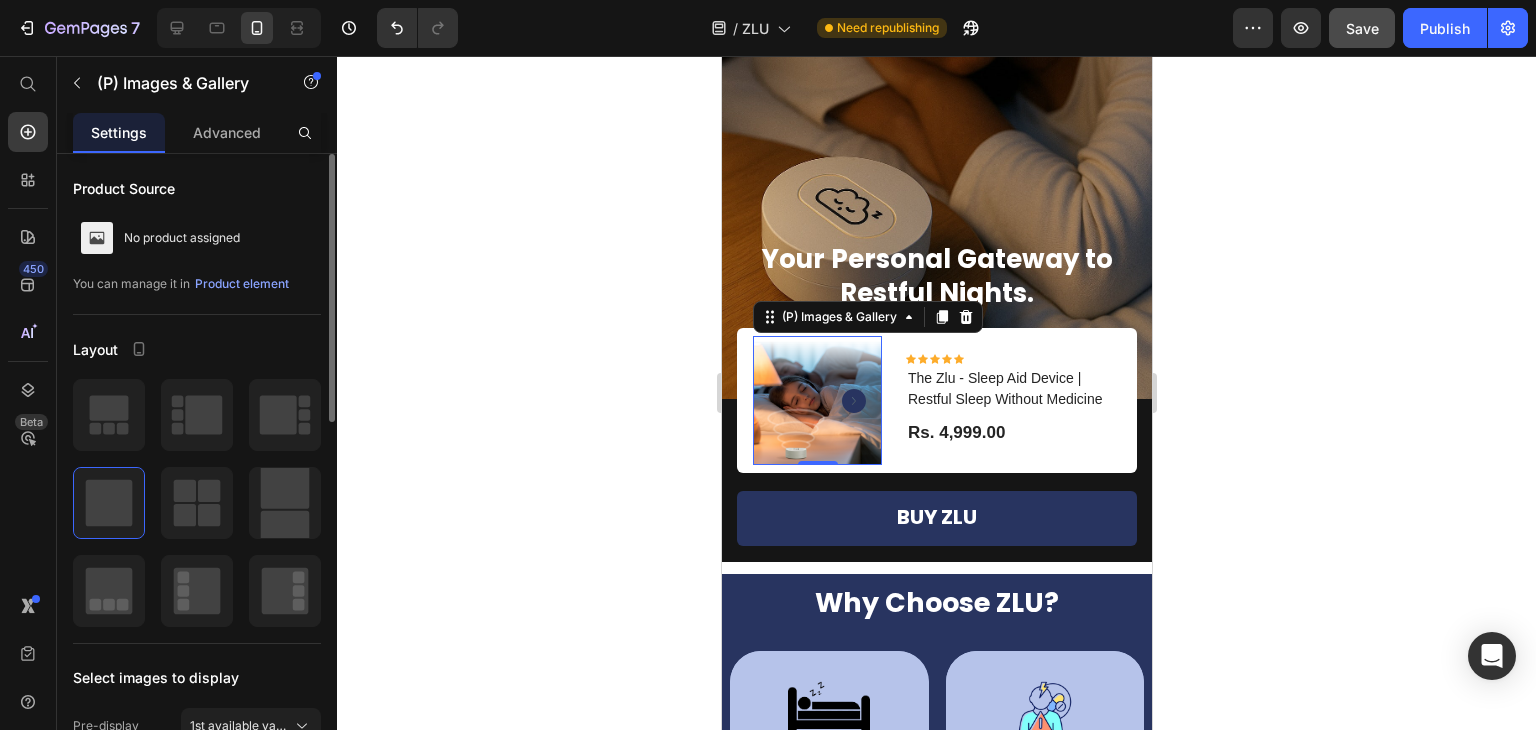 click 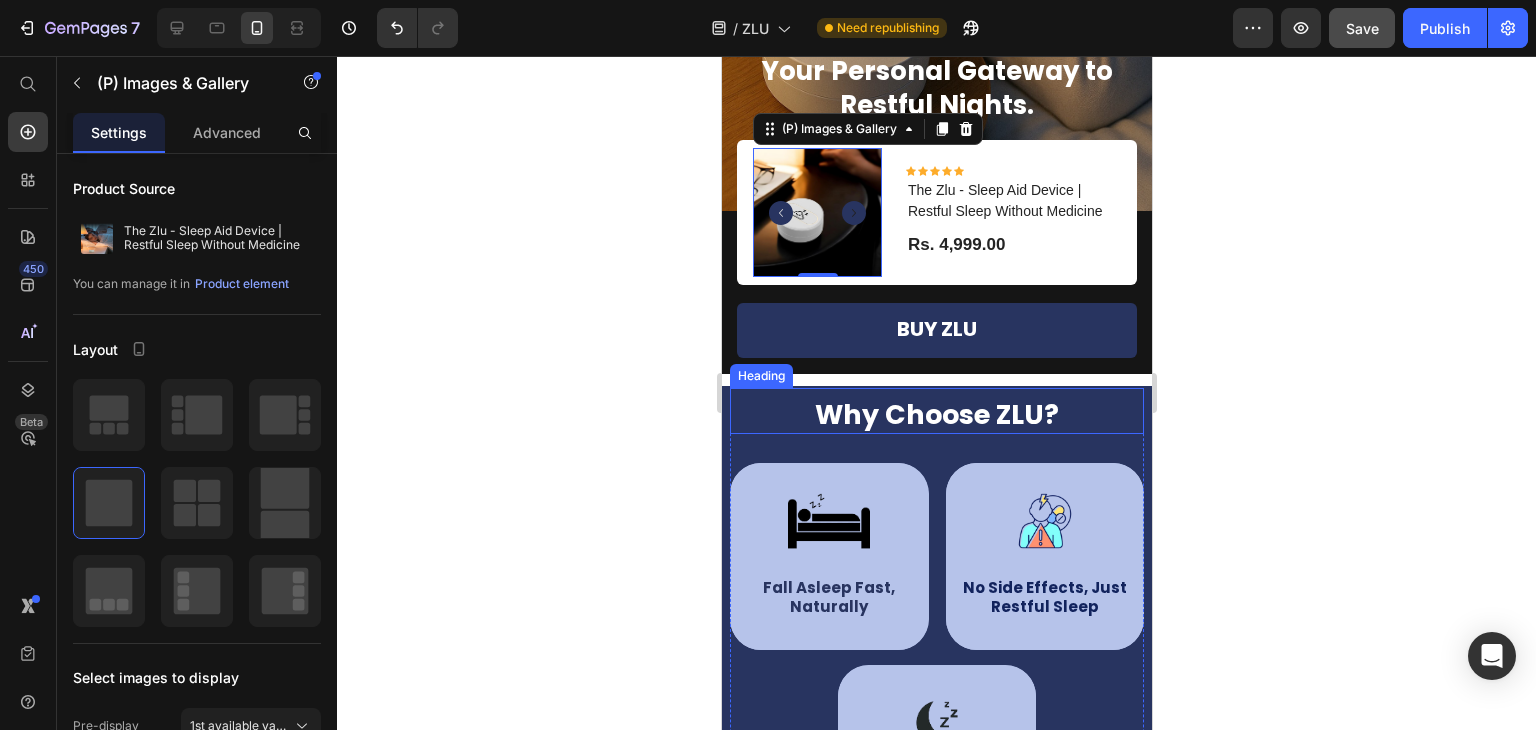 scroll, scrollTop: 392, scrollLeft: 0, axis: vertical 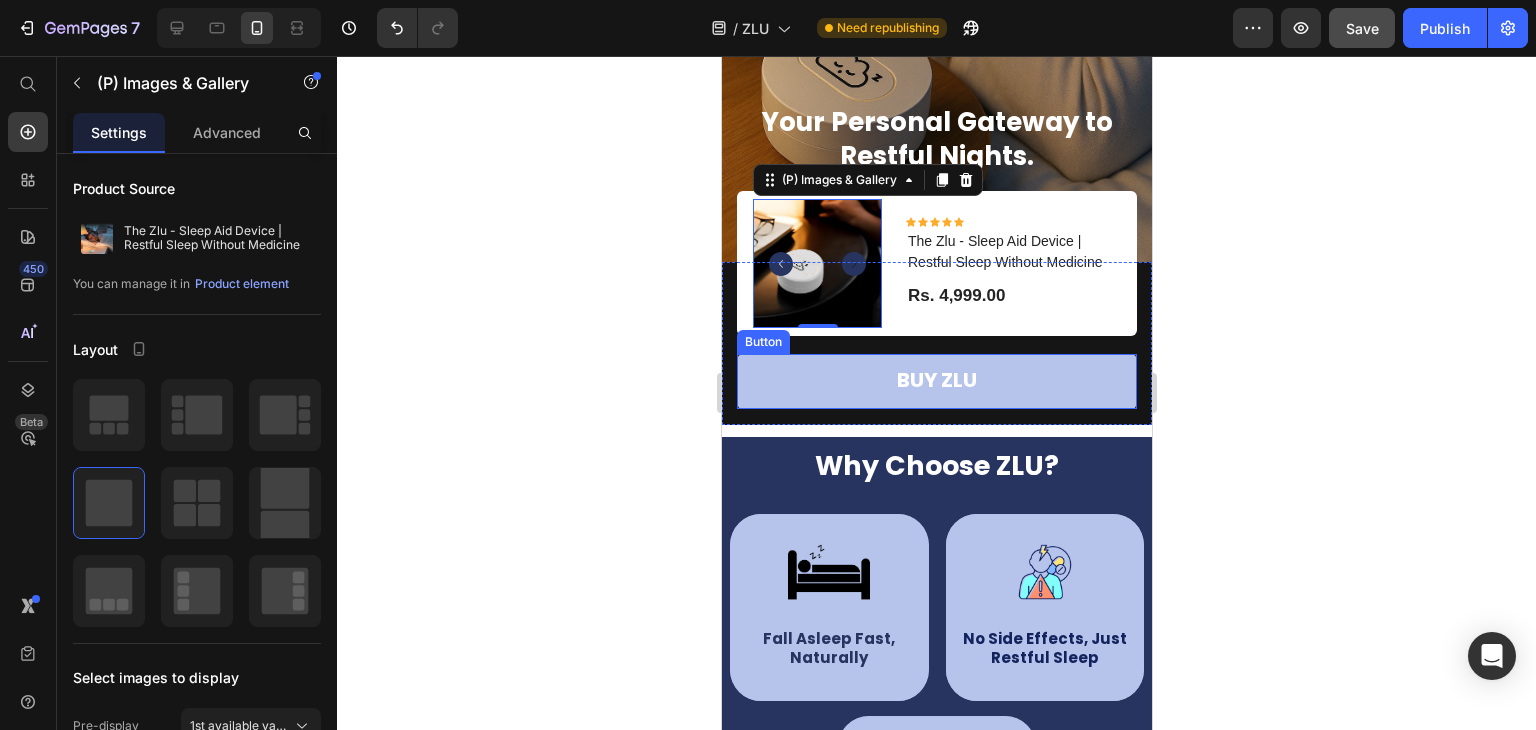 click on "BUY ZLU" at bounding box center [936, 381] 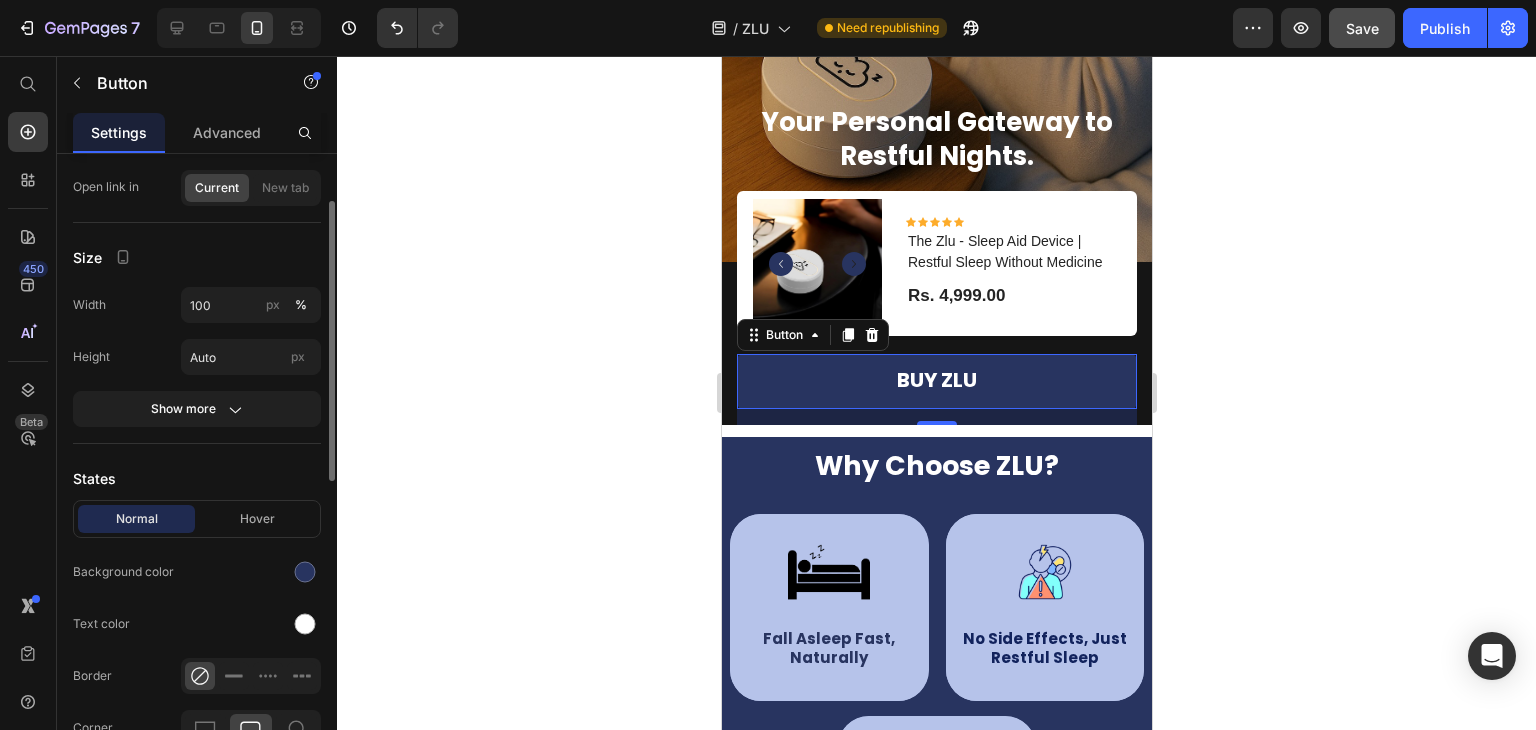 scroll, scrollTop: 0, scrollLeft: 0, axis: both 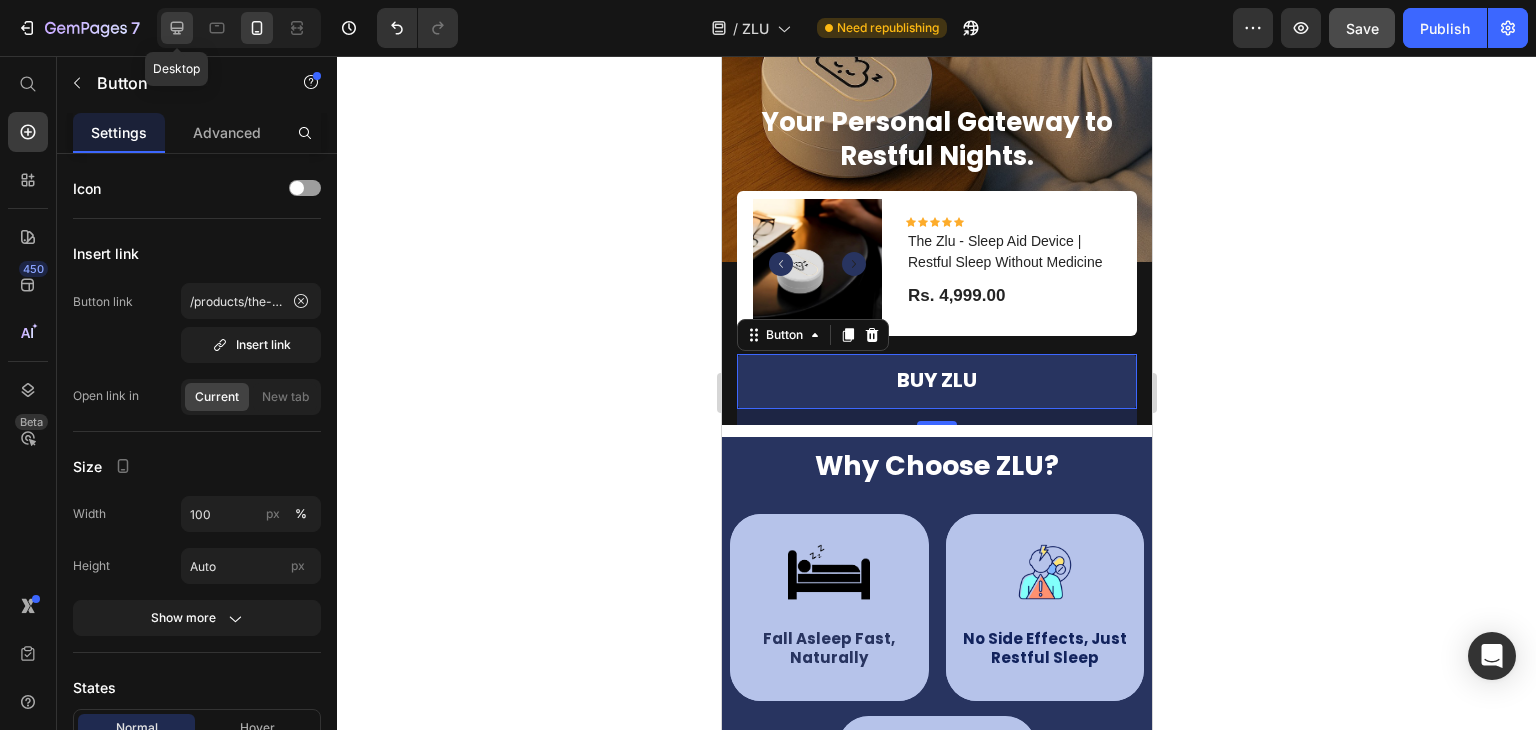 click 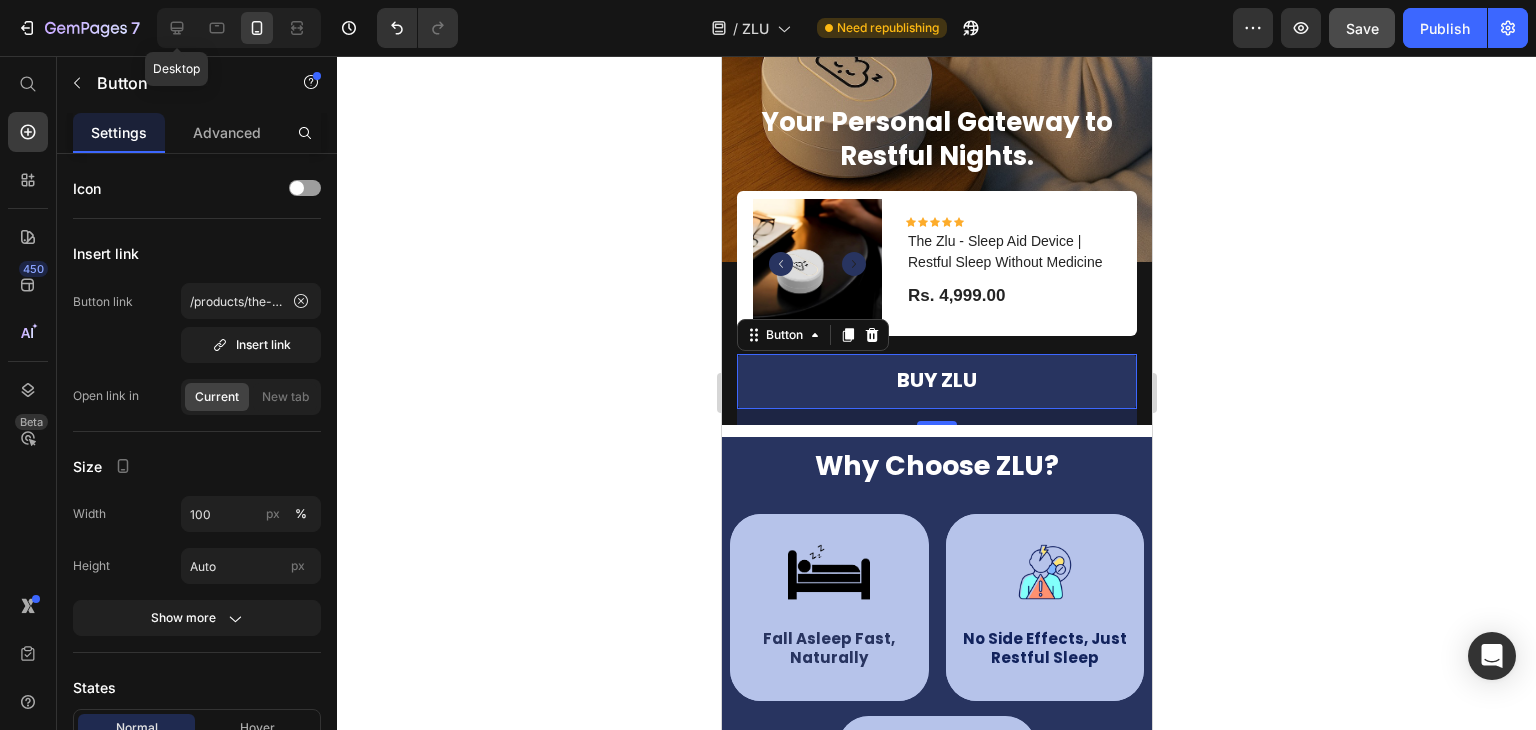 type on "16" 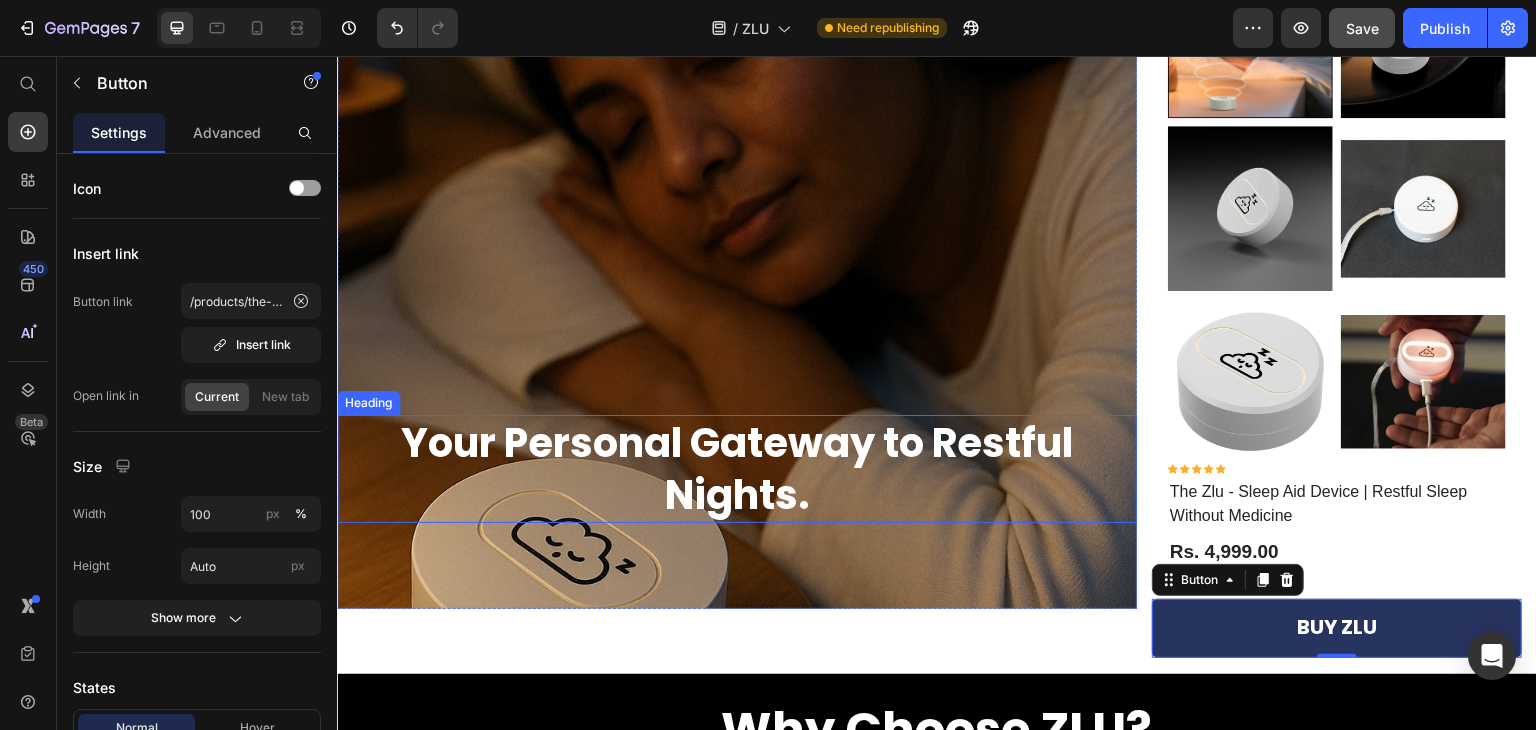 scroll, scrollTop: 607, scrollLeft: 0, axis: vertical 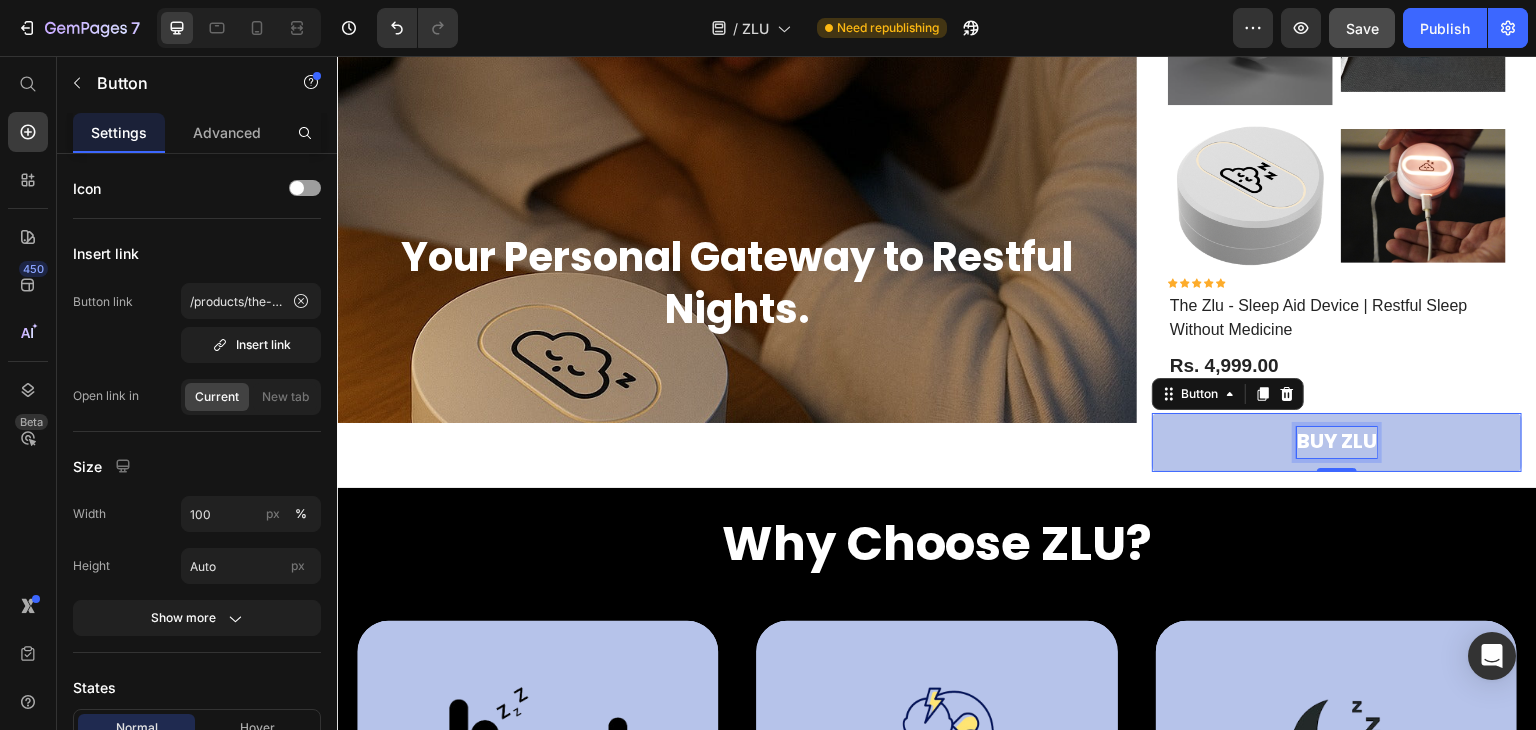 click on "BUY ZLU" at bounding box center [1337, 441] 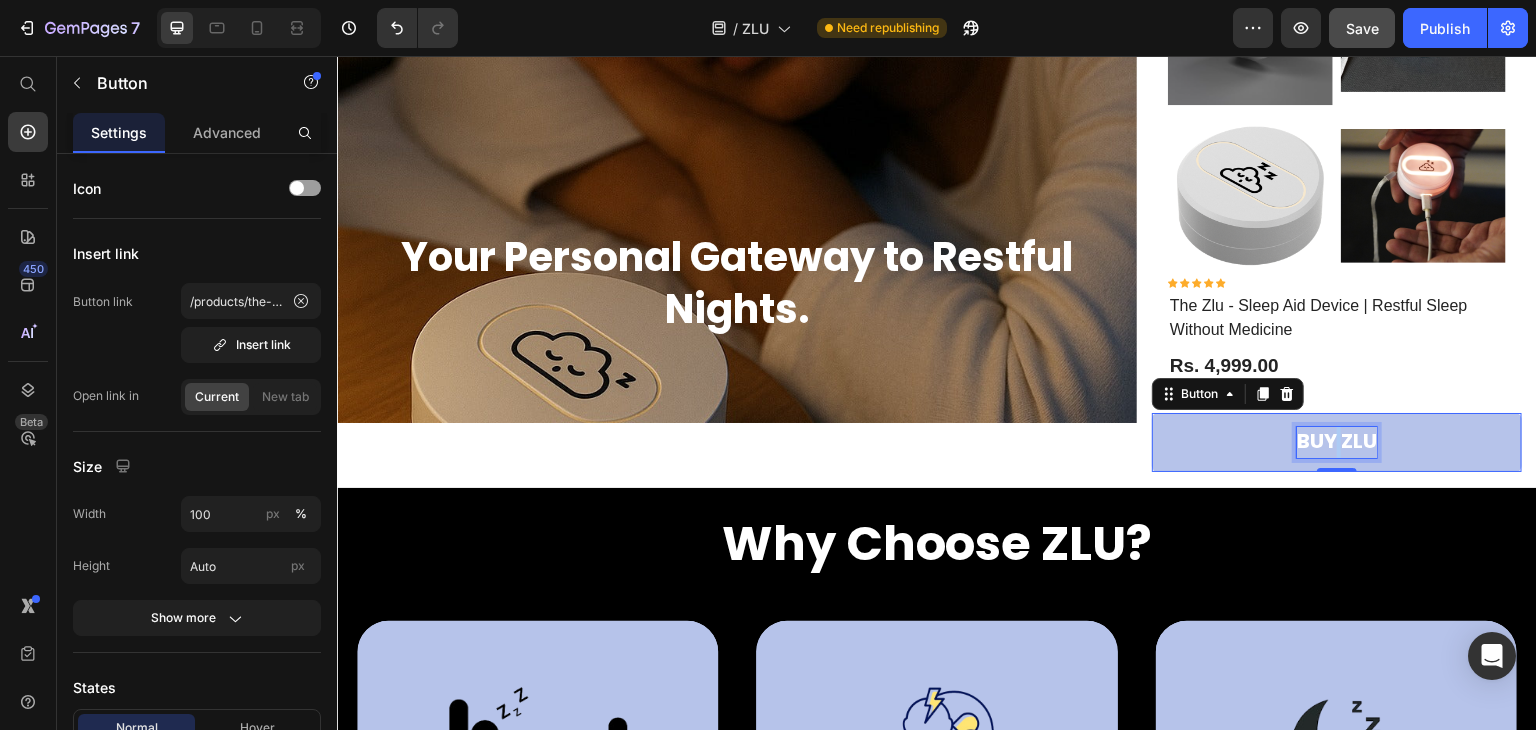 click on "BUY ZLU" at bounding box center [1337, 441] 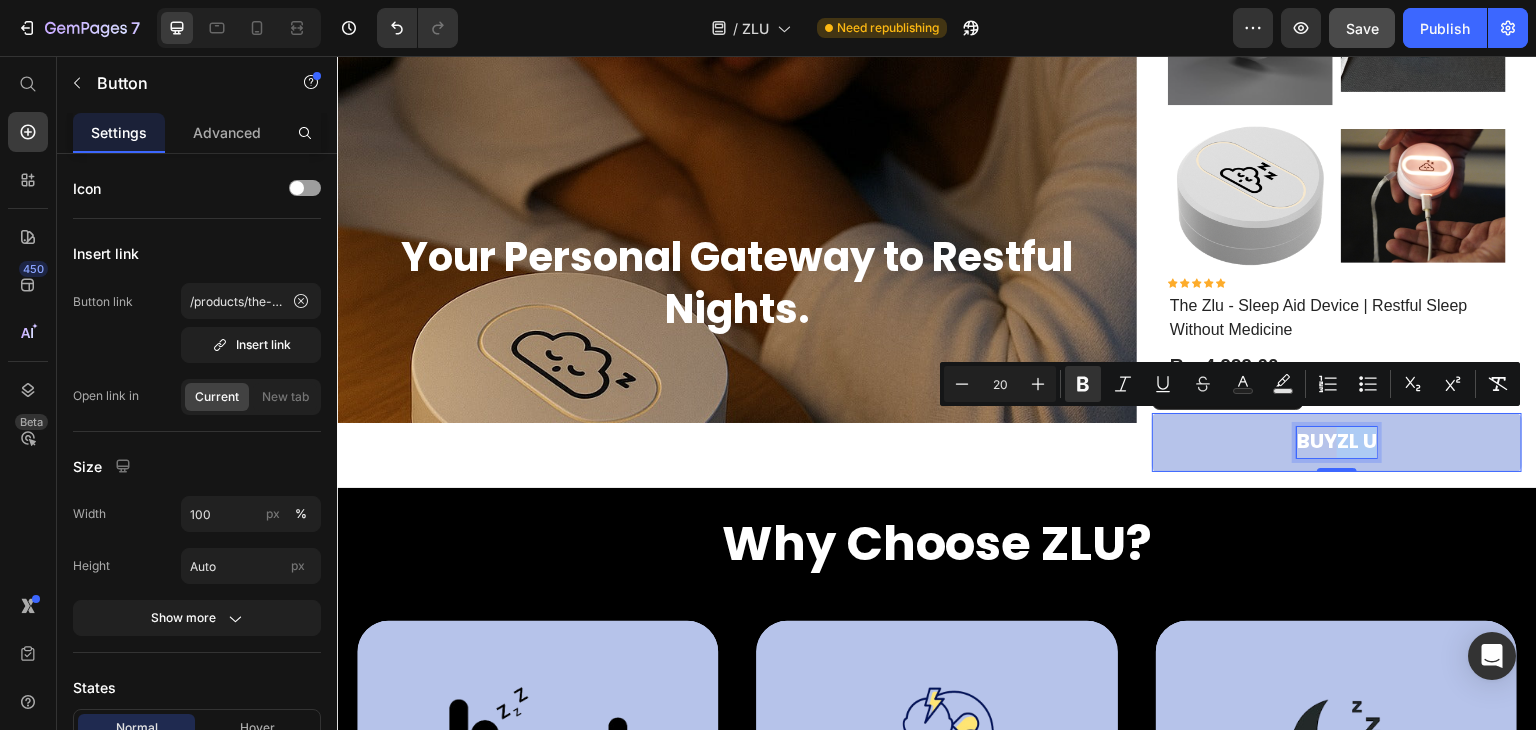 drag, startPoint x: 1327, startPoint y: 430, endPoint x: 1364, endPoint y: 429, distance: 37.01351 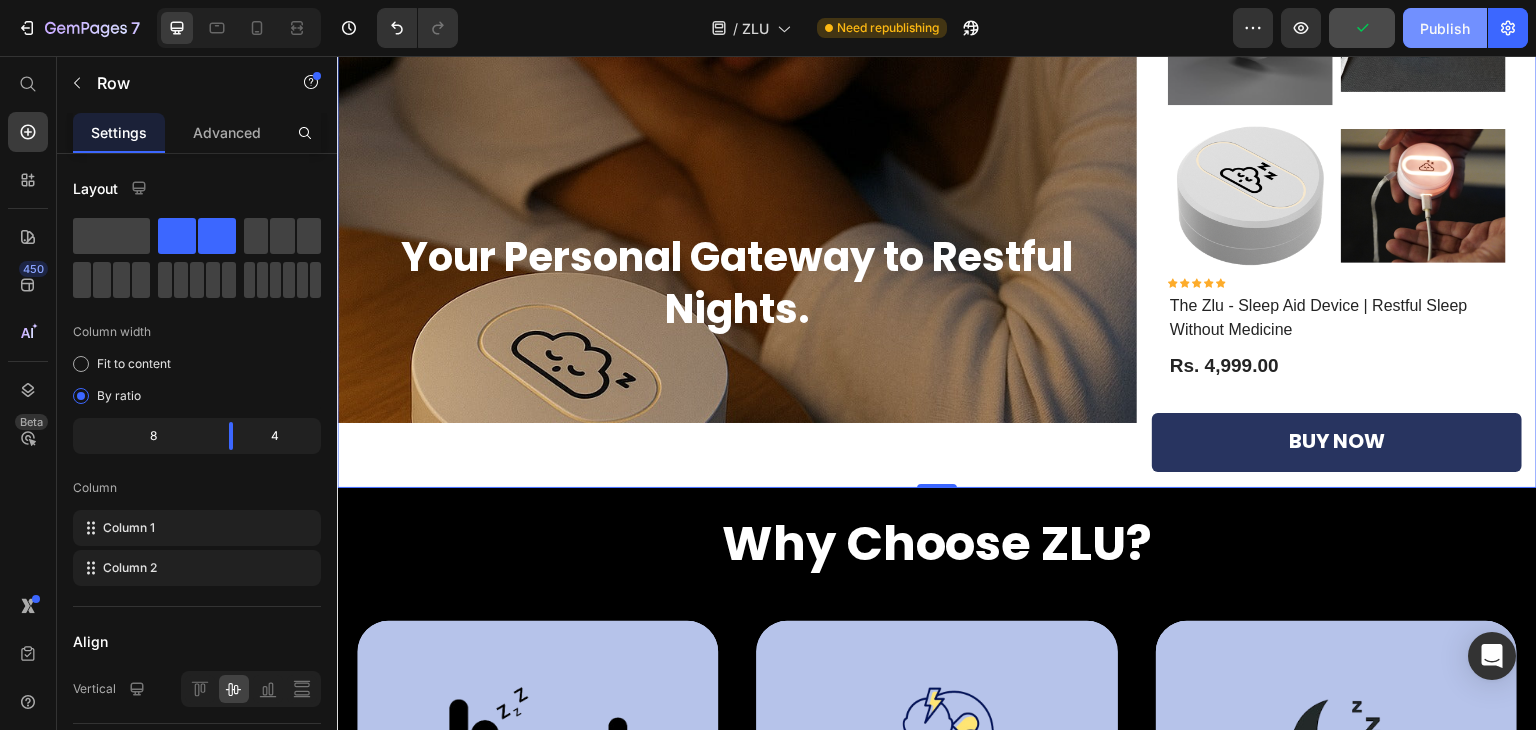 click on "Publish" at bounding box center [1445, 28] 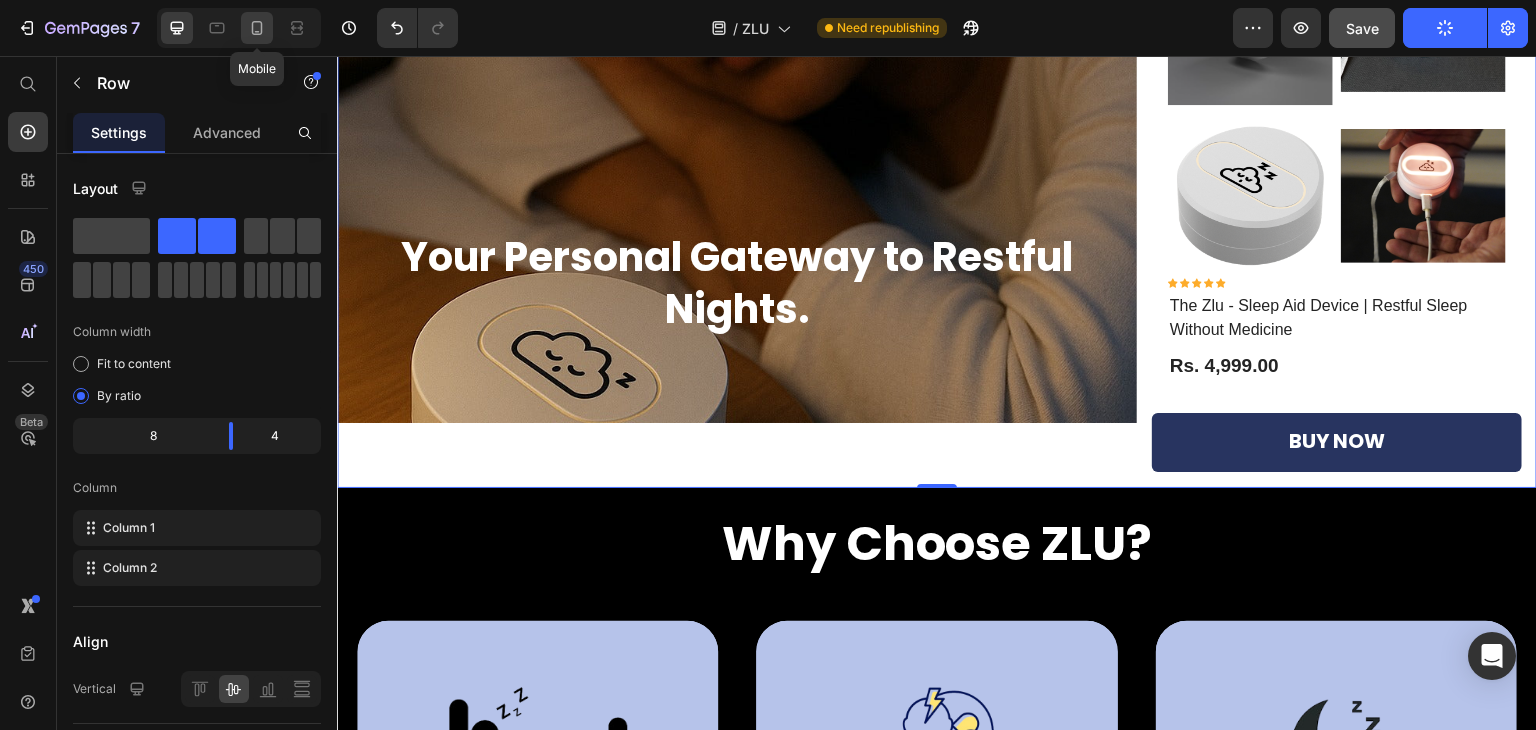 click 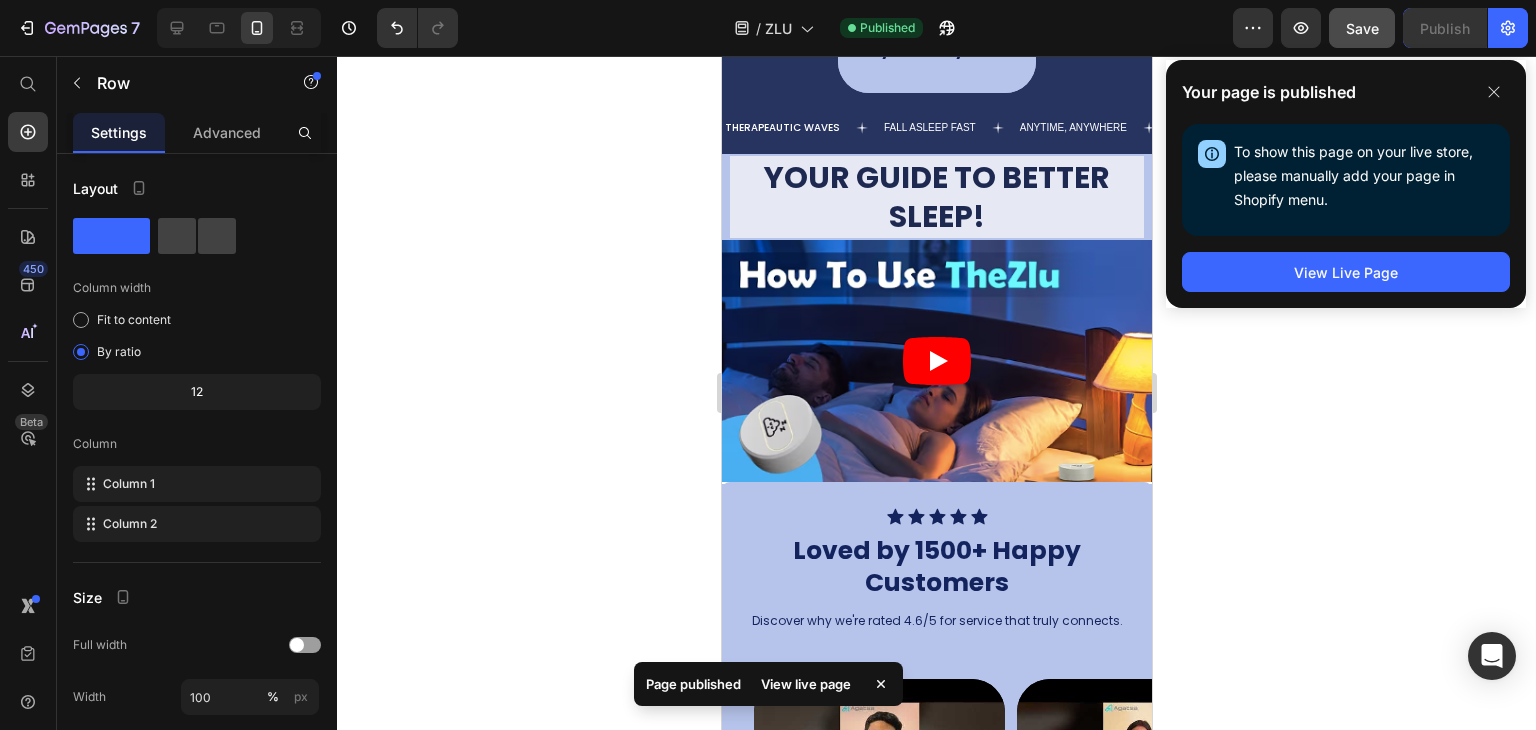 scroll, scrollTop: 1328, scrollLeft: 0, axis: vertical 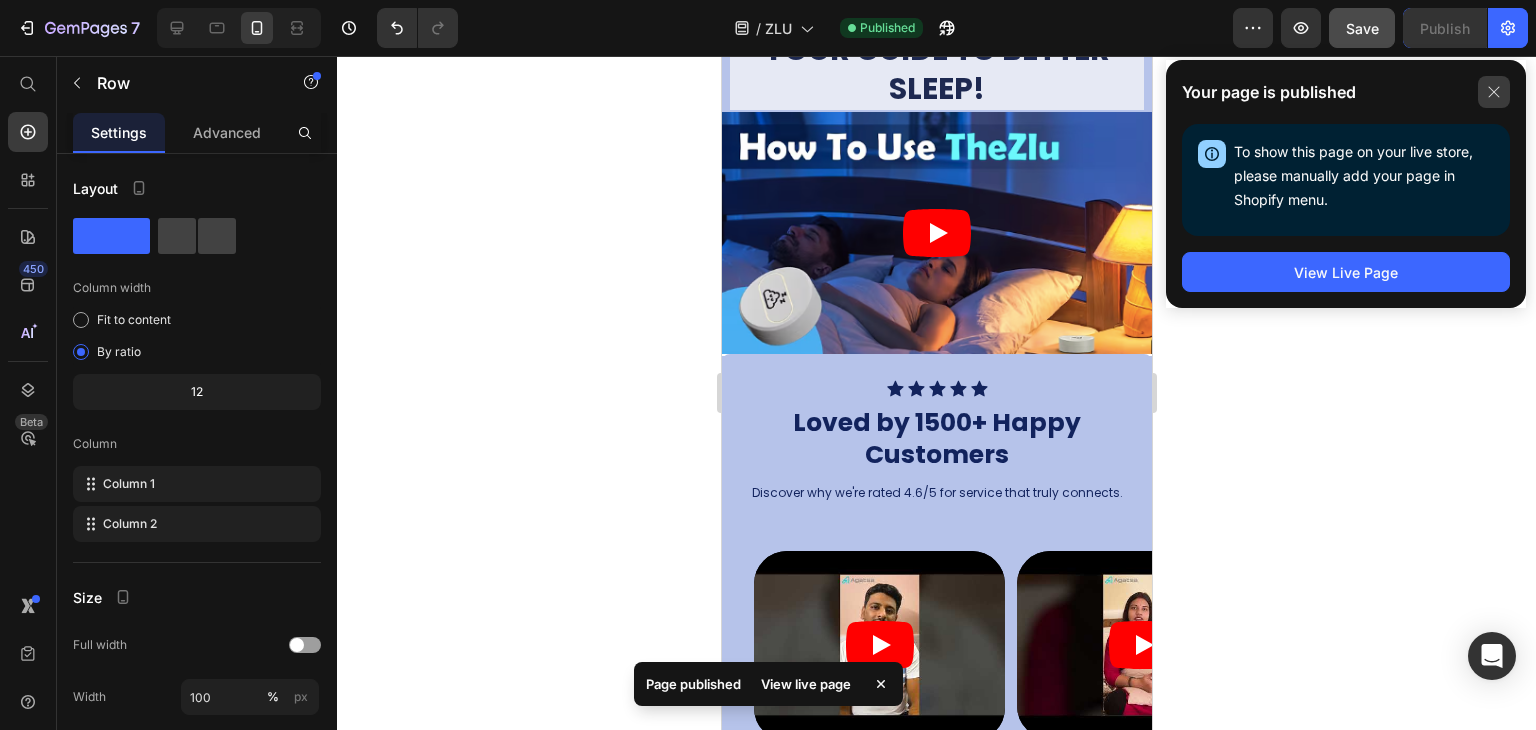 click 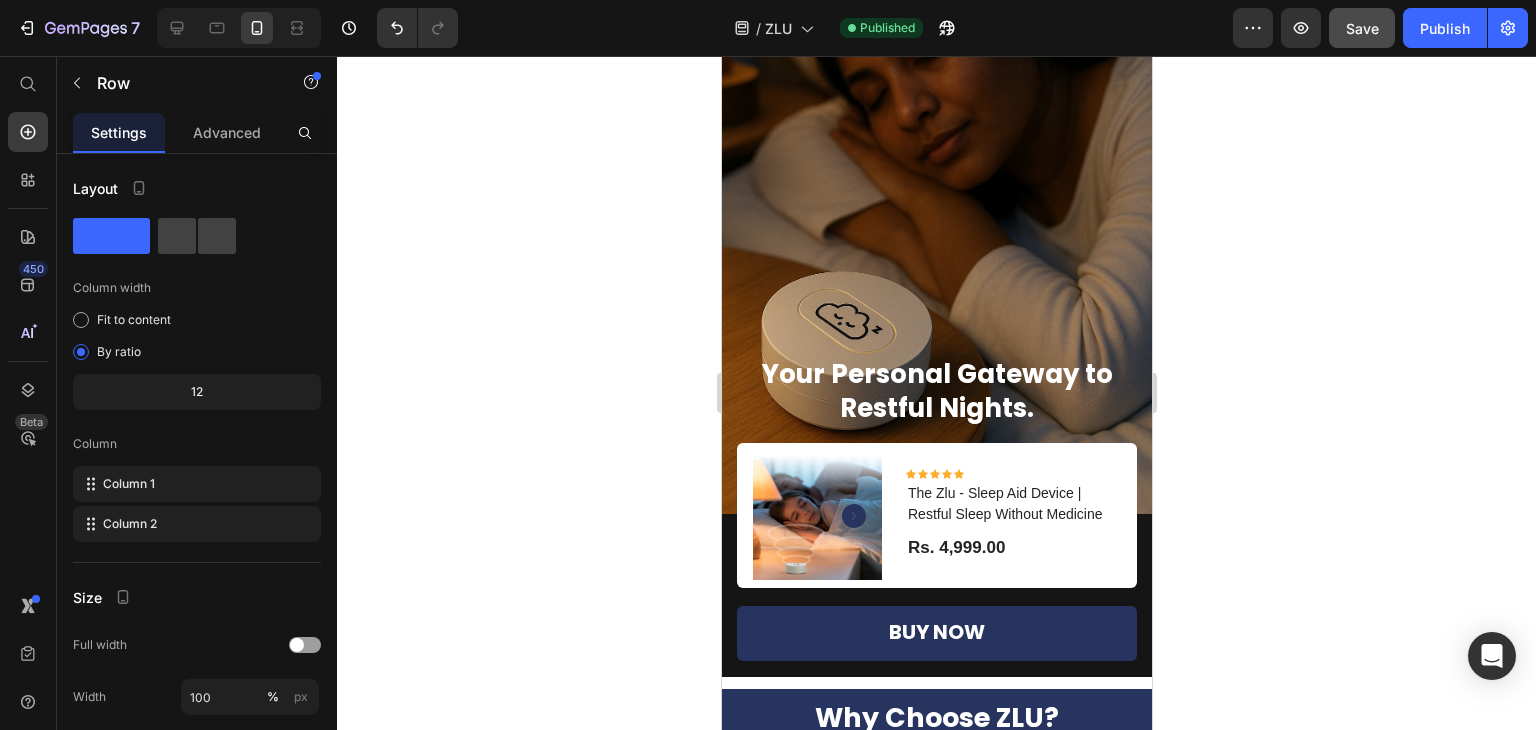 scroll, scrollTop: 0, scrollLeft: 0, axis: both 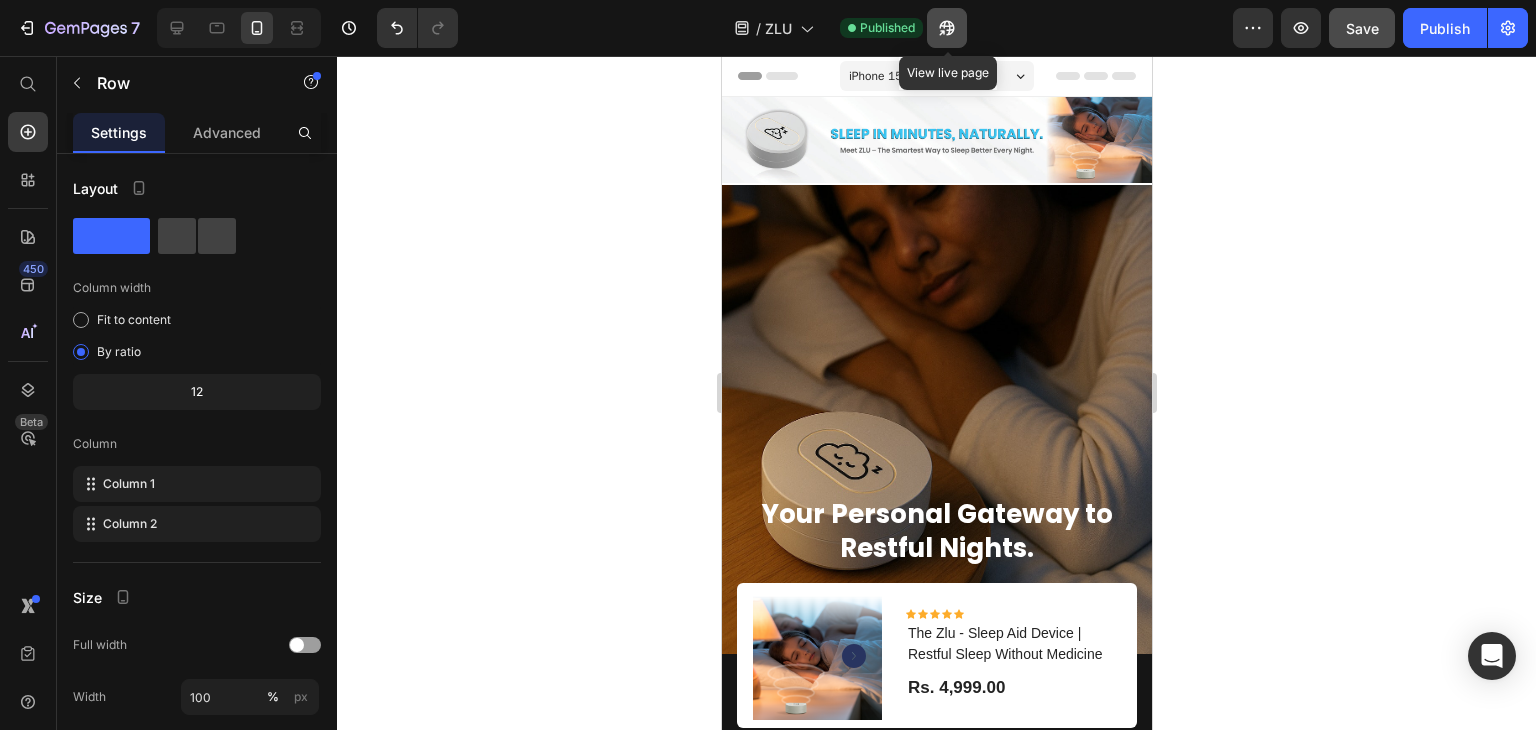 click 